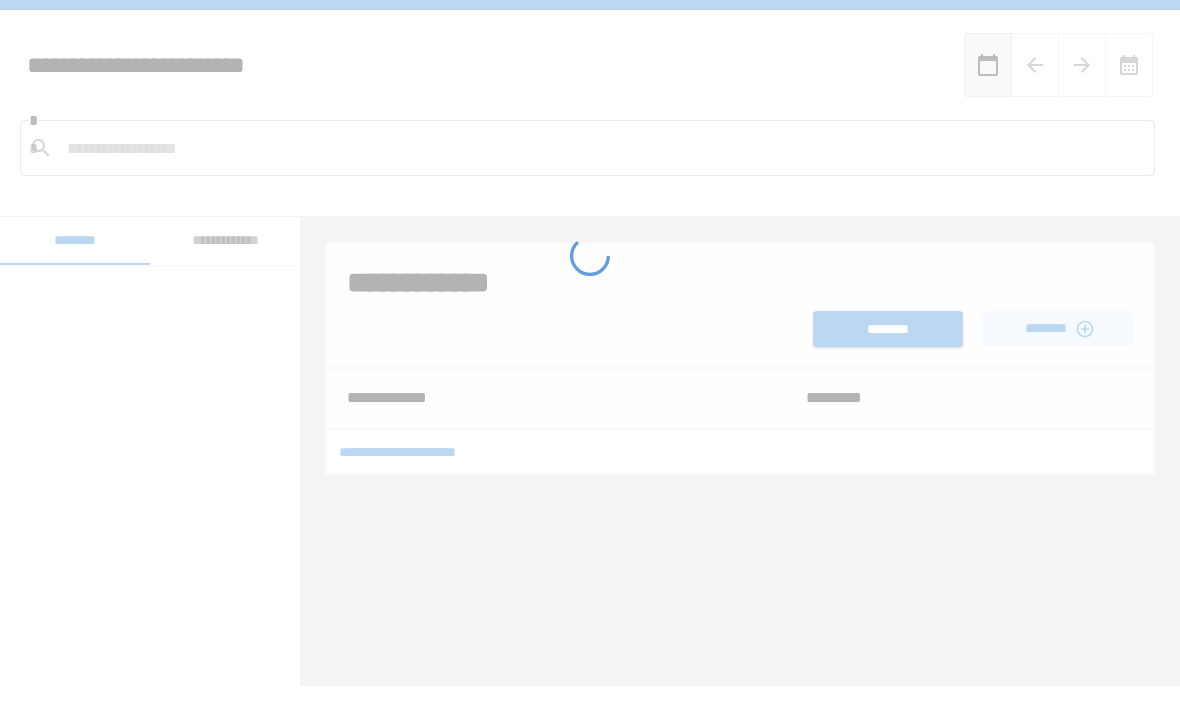 scroll, scrollTop: 64, scrollLeft: 0, axis: vertical 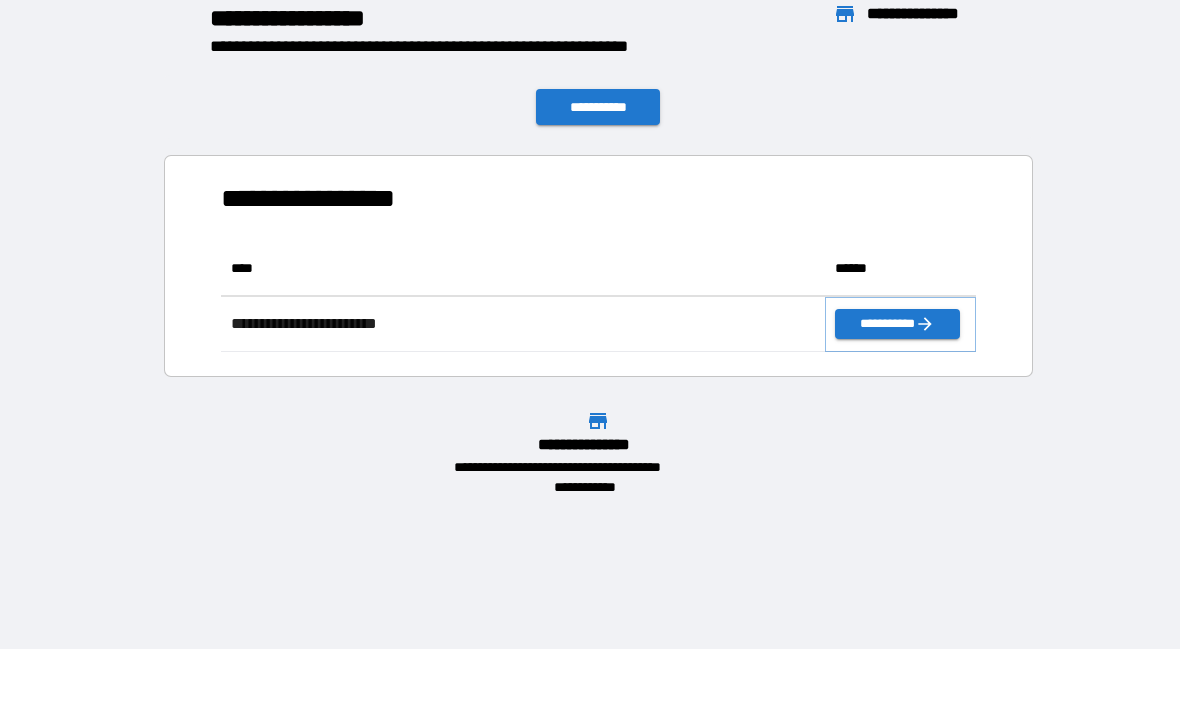 click on "**********" at bounding box center [897, 324] 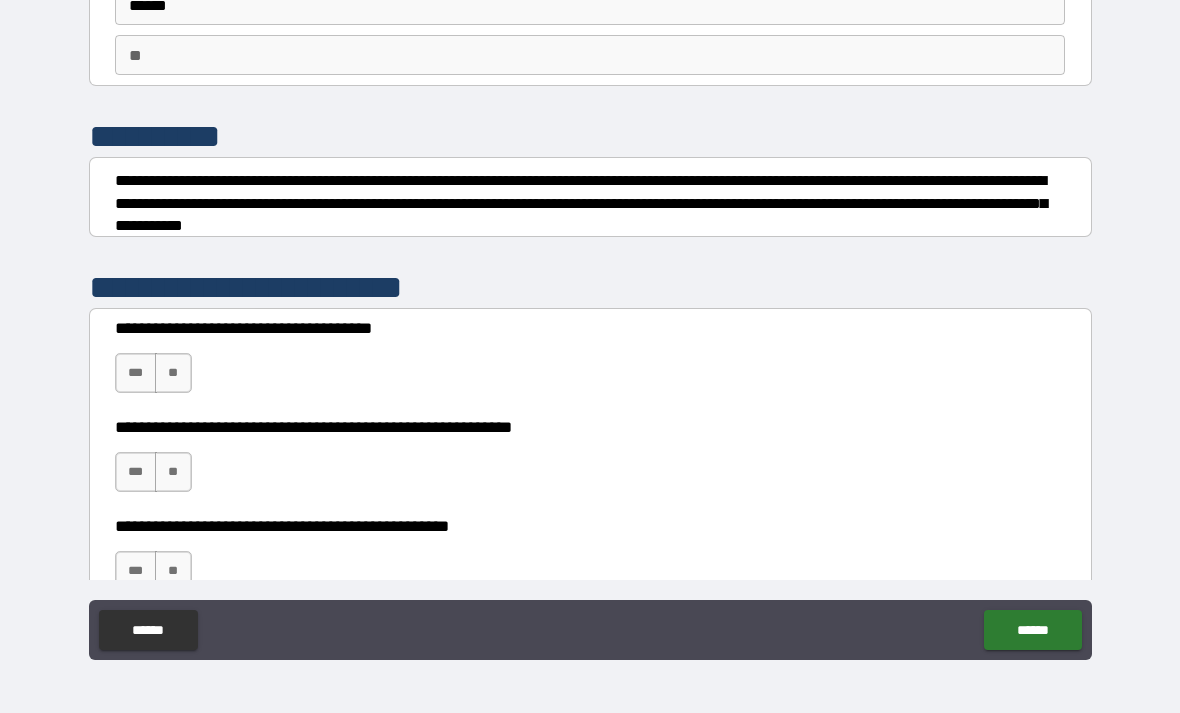scroll, scrollTop: 152, scrollLeft: 0, axis: vertical 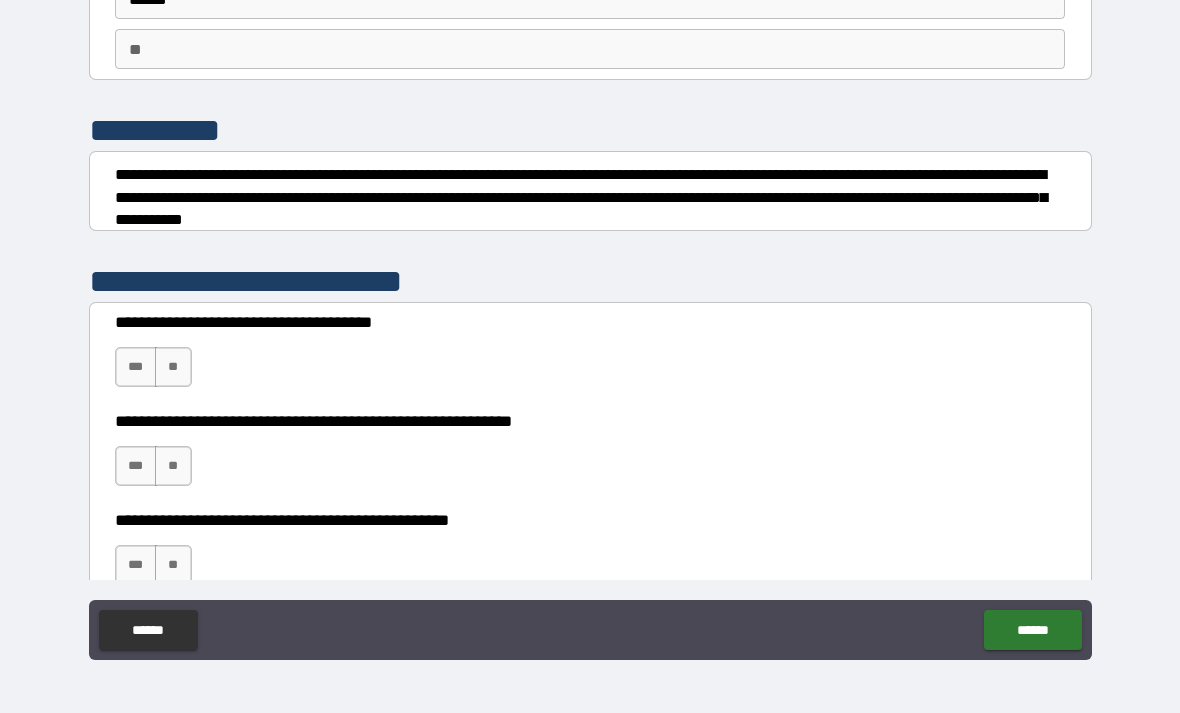 click on "**" at bounding box center (173, 367) 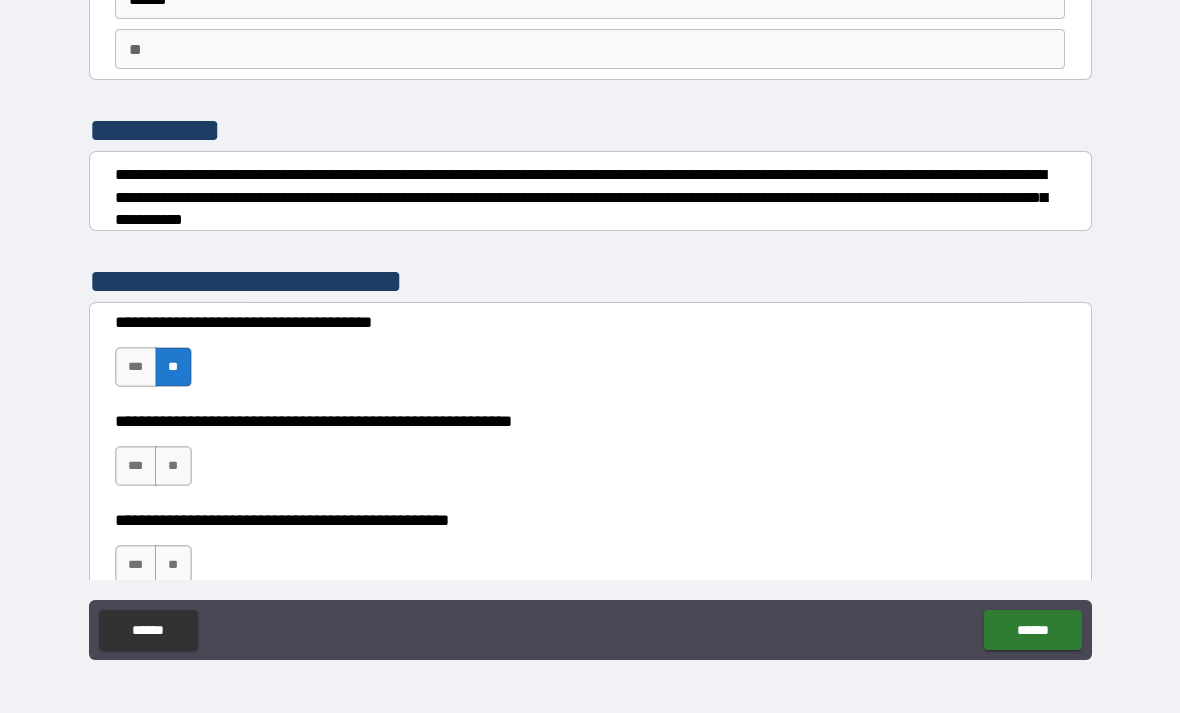 click on "**" at bounding box center (173, 466) 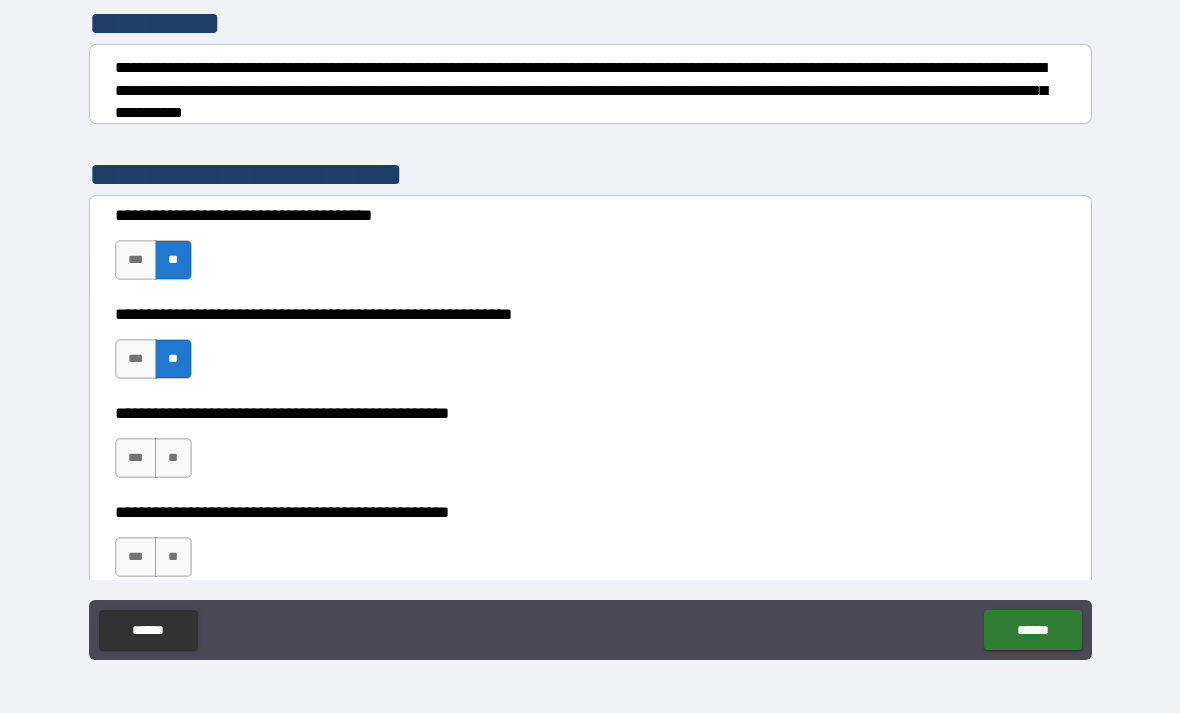 scroll, scrollTop: 261, scrollLeft: 0, axis: vertical 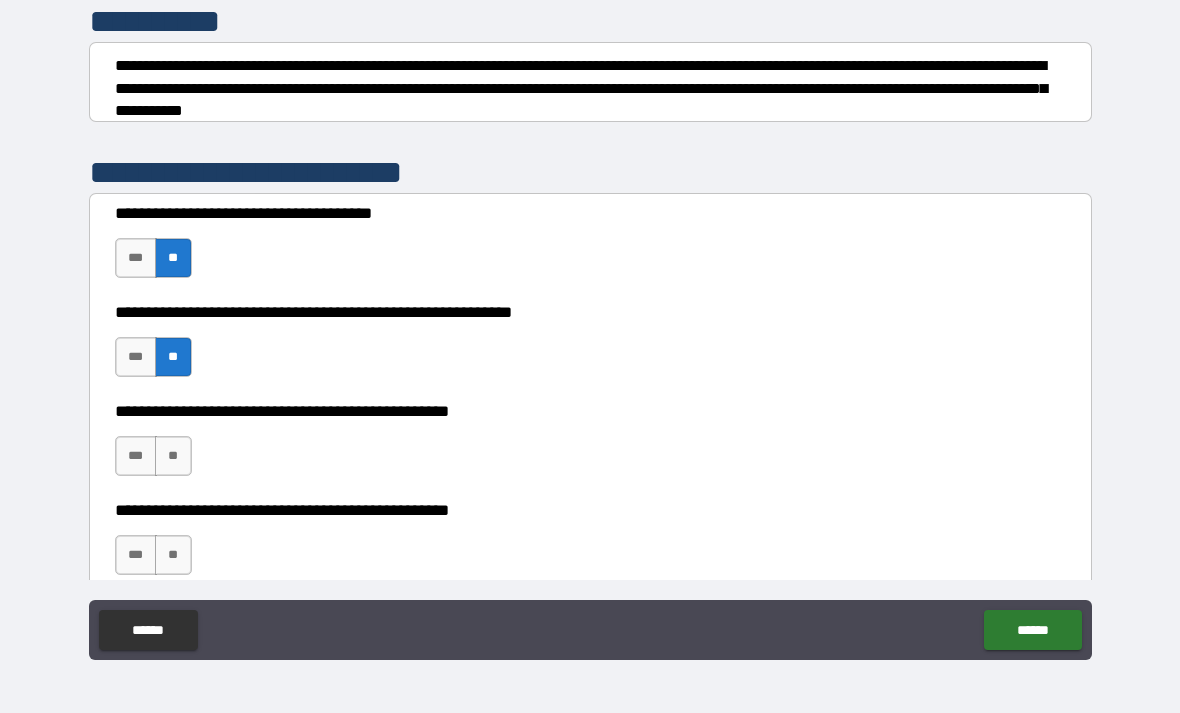 click on "**" at bounding box center [173, 456] 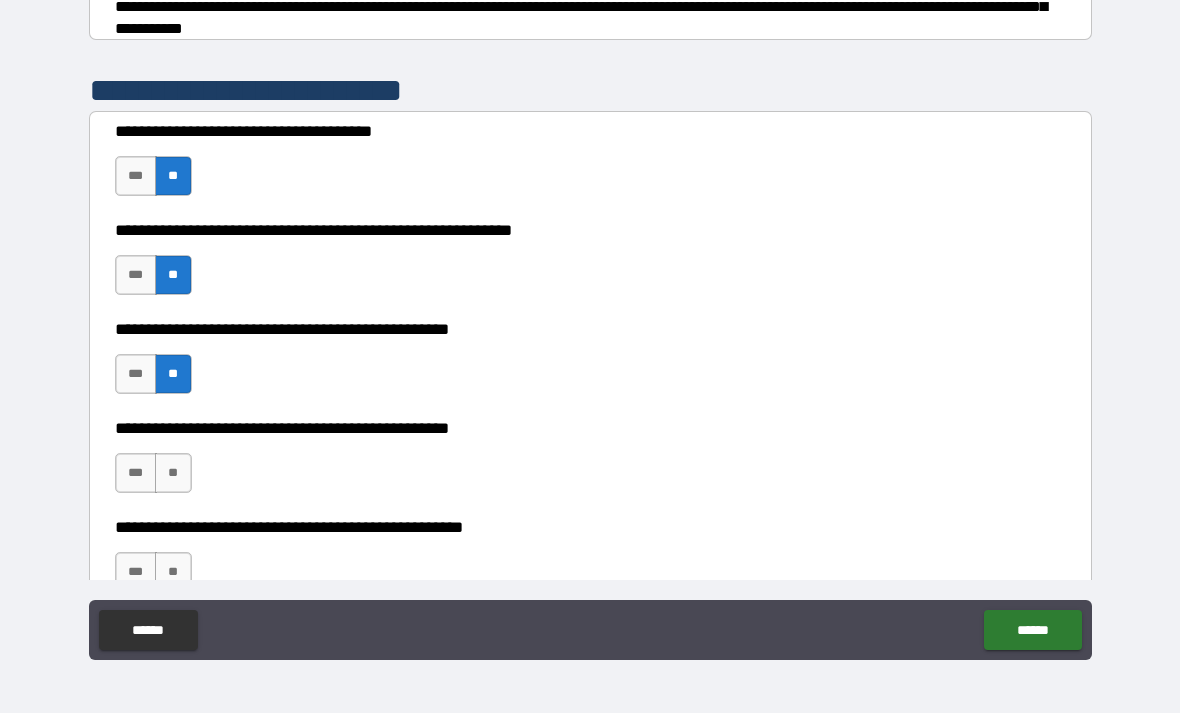 click on "**" at bounding box center (173, 473) 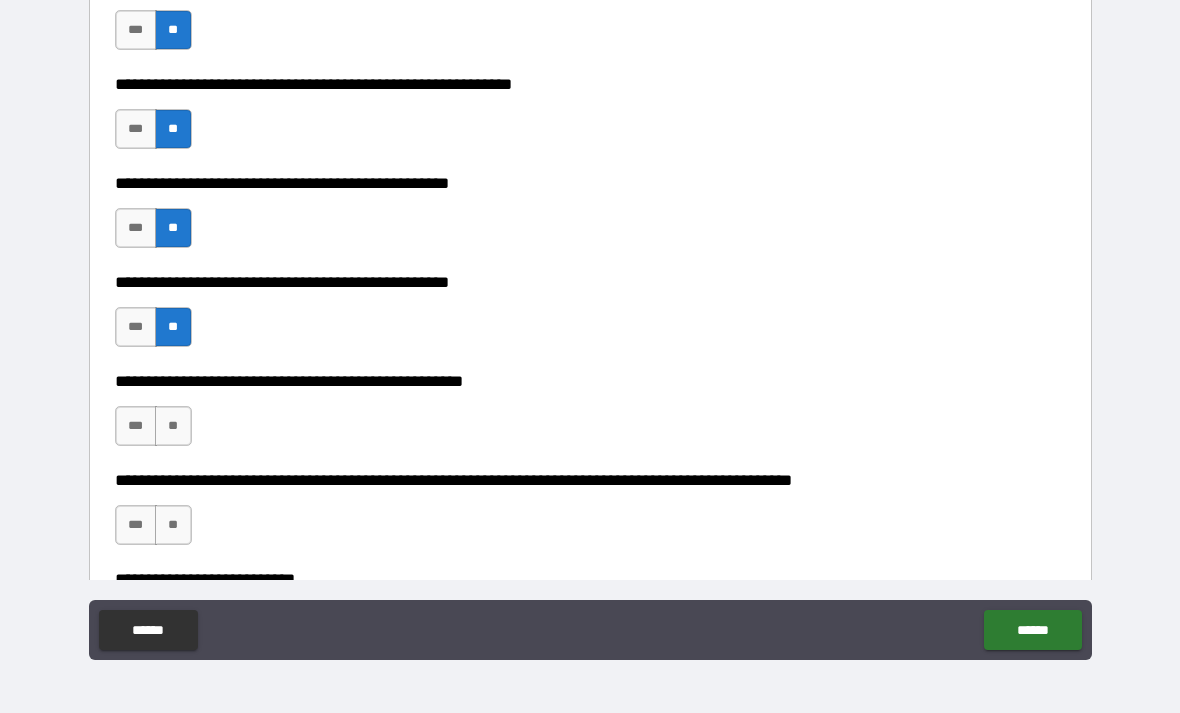click on "**" at bounding box center [173, 426] 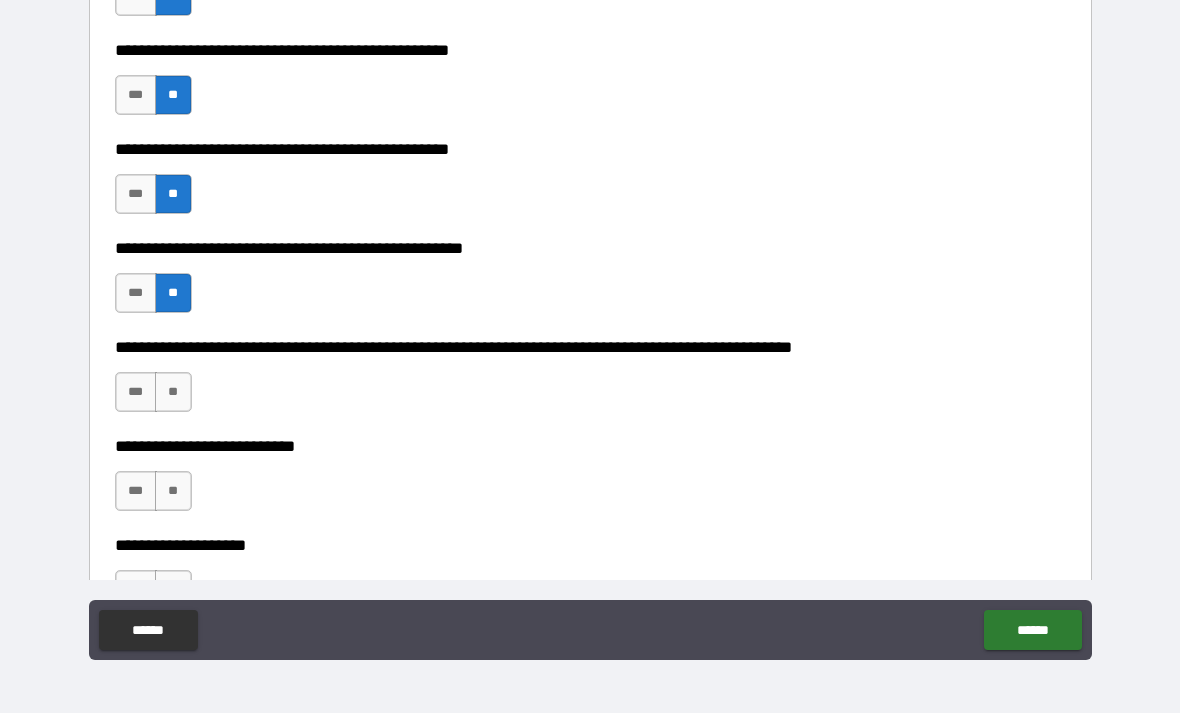 click on "**" at bounding box center (173, 392) 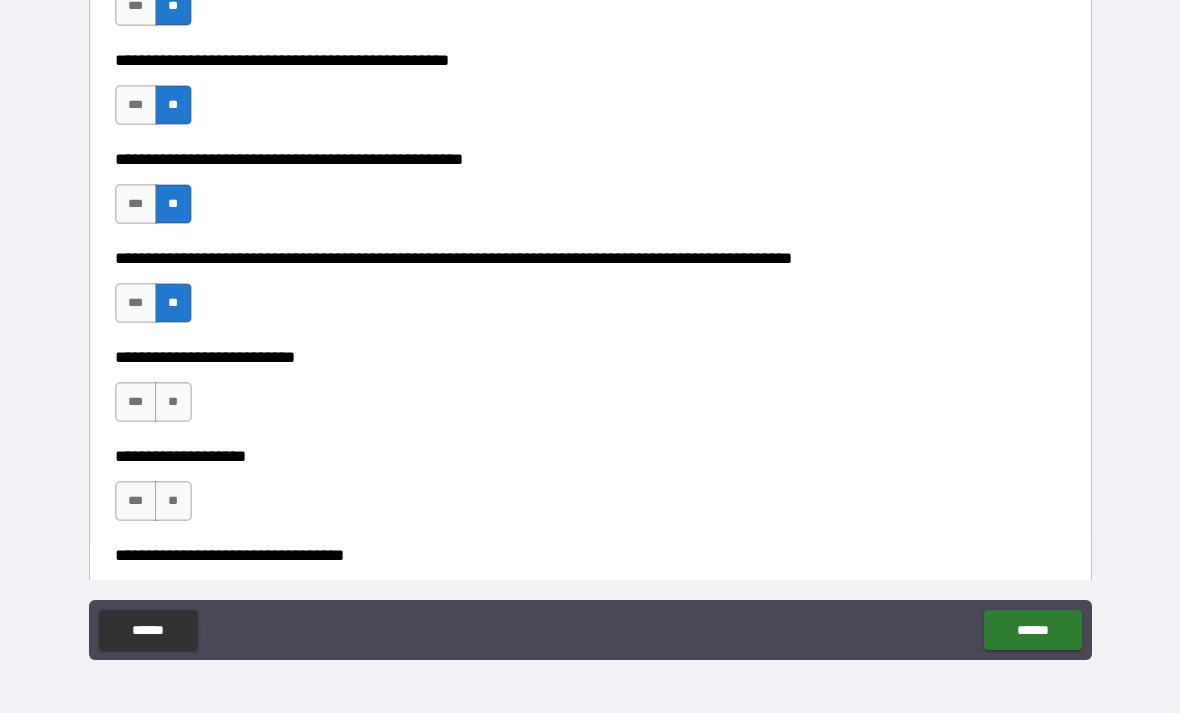 scroll, scrollTop: 737, scrollLeft: 0, axis: vertical 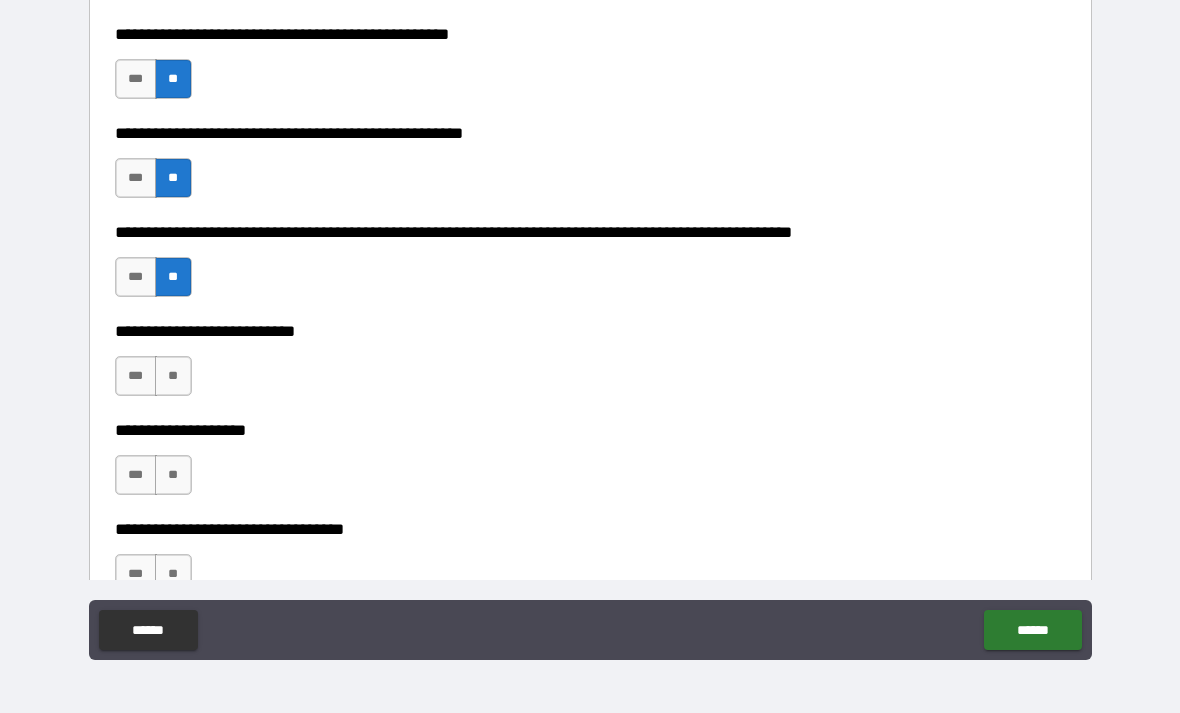 click on "**" at bounding box center [173, 376] 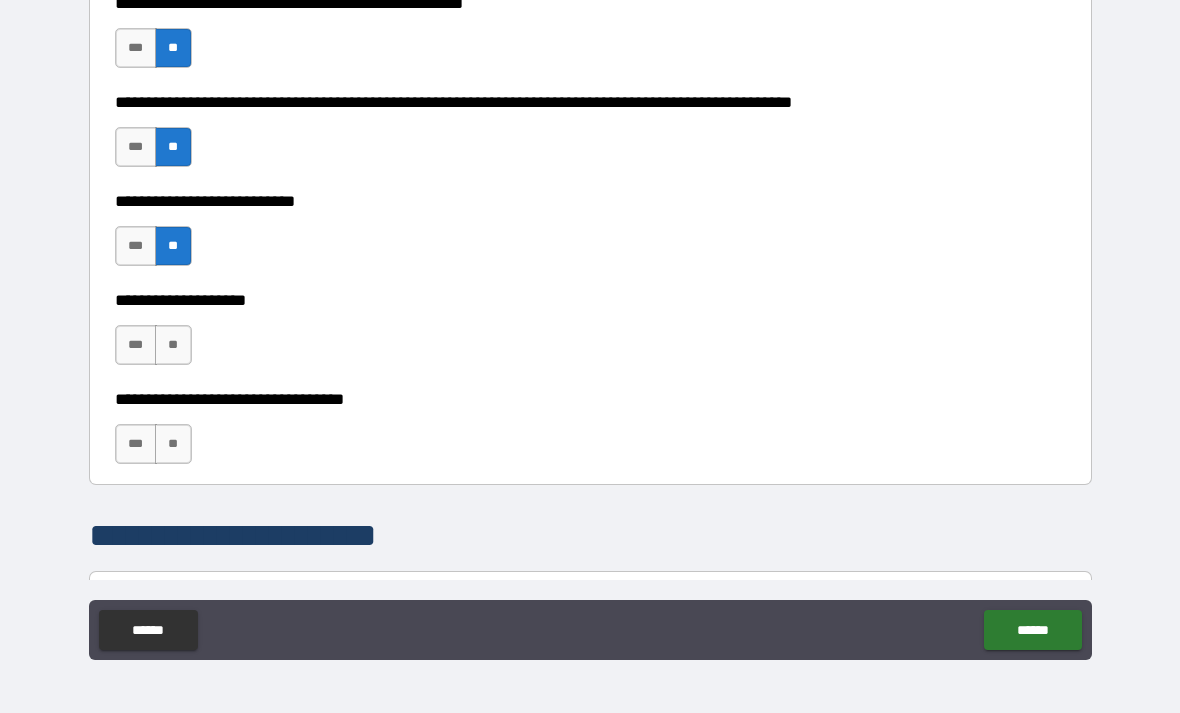 scroll, scrollTop: 869, scrollLeft: 0, axis: vertical 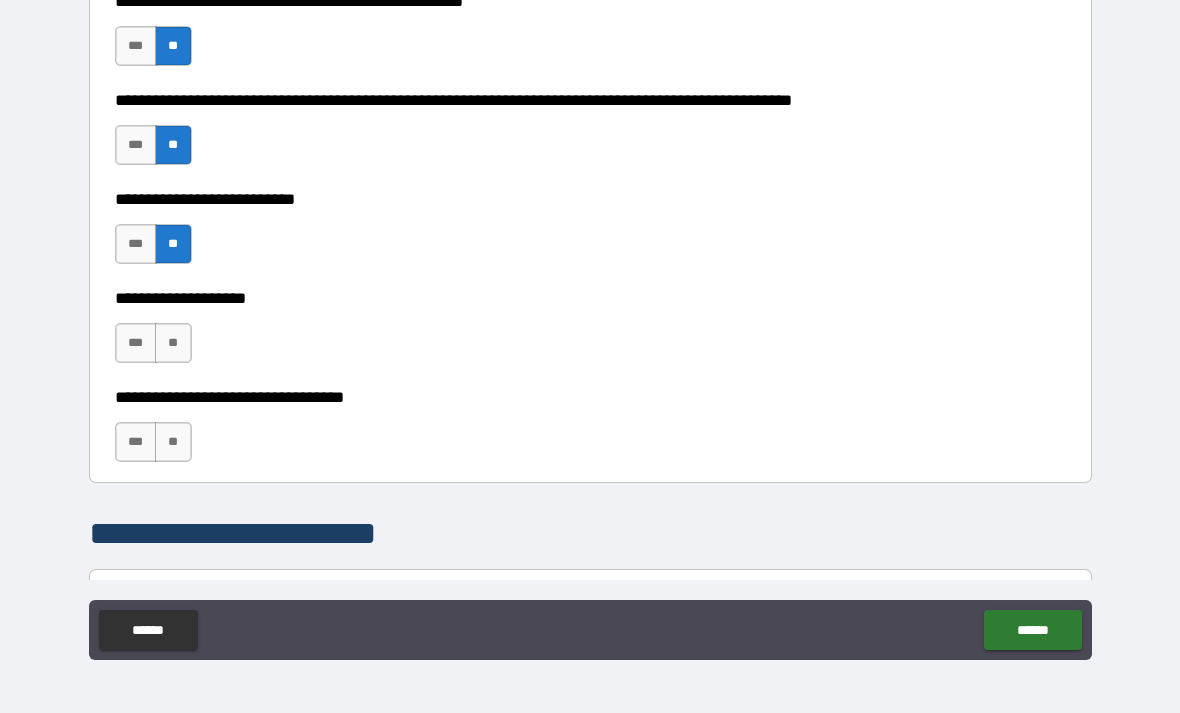 click on "**" at bounding box center [173, 343] 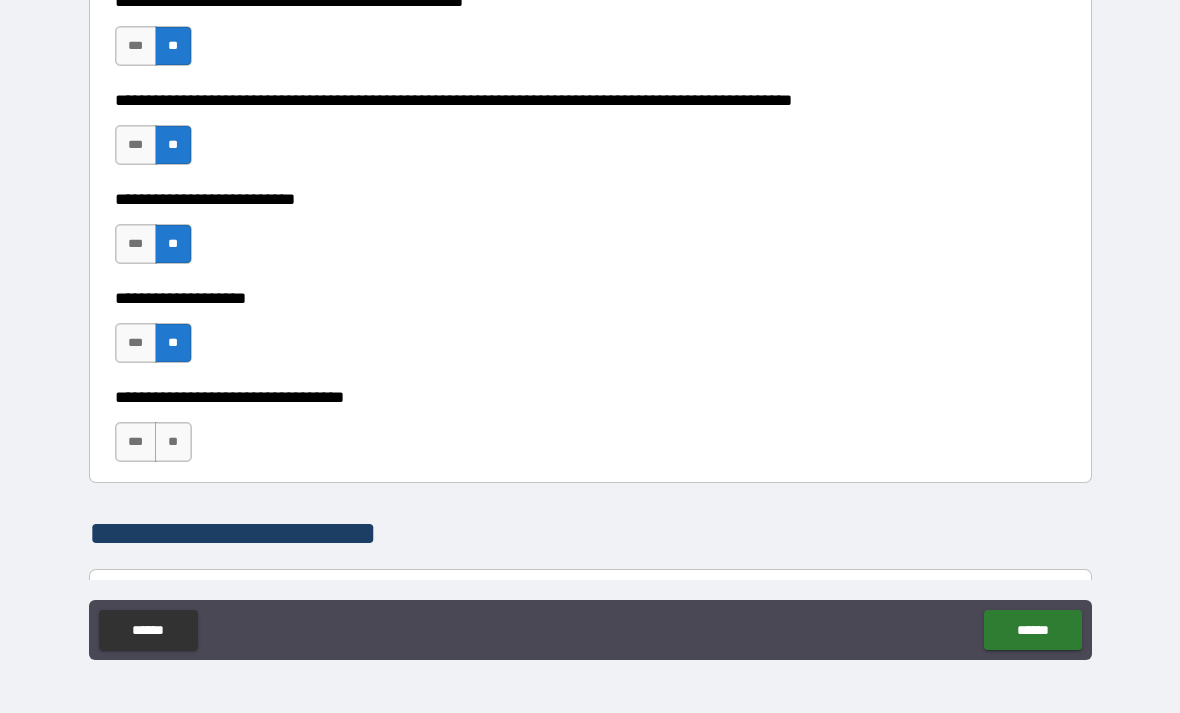 click on "***" at bounding box center (136, 244) 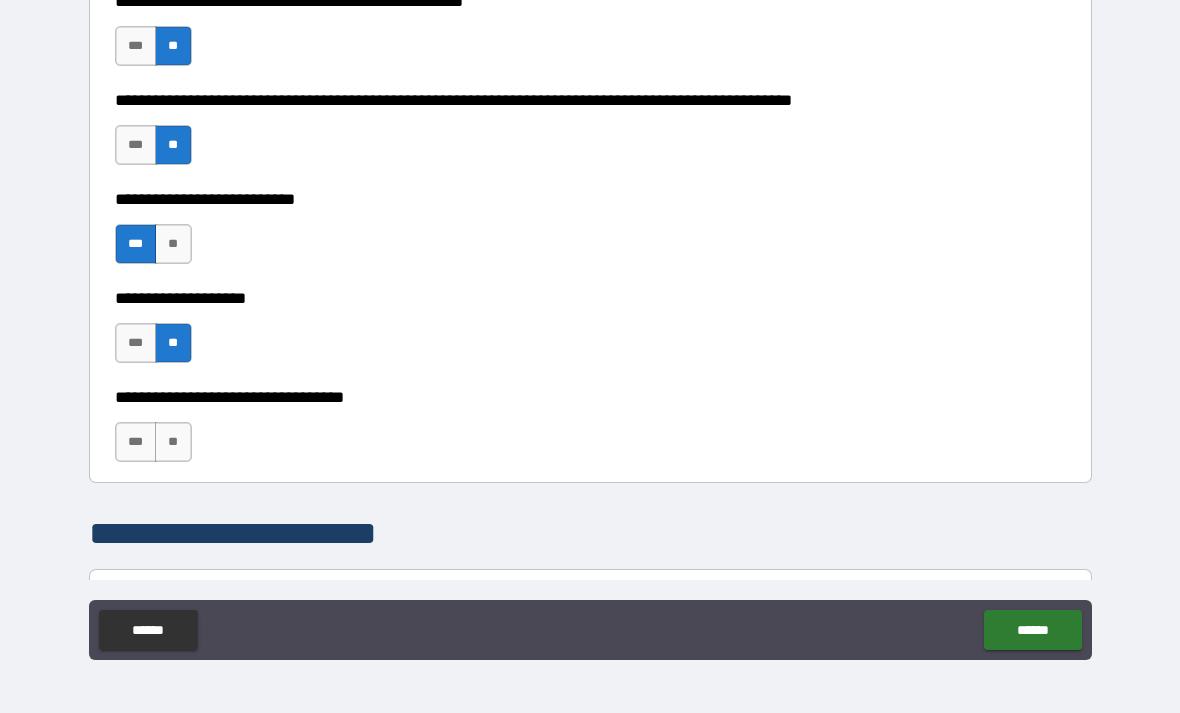 click on "**" at bounding box center (173, 244) 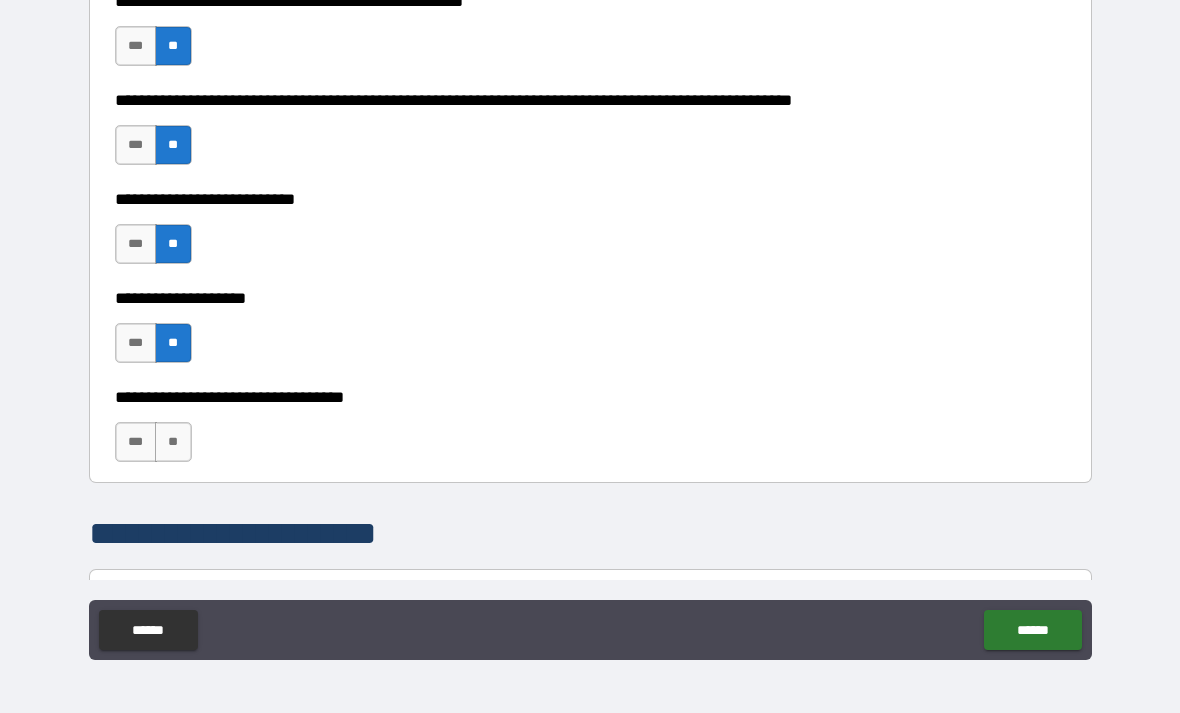 click on "**" at bounding box center (173, 442) 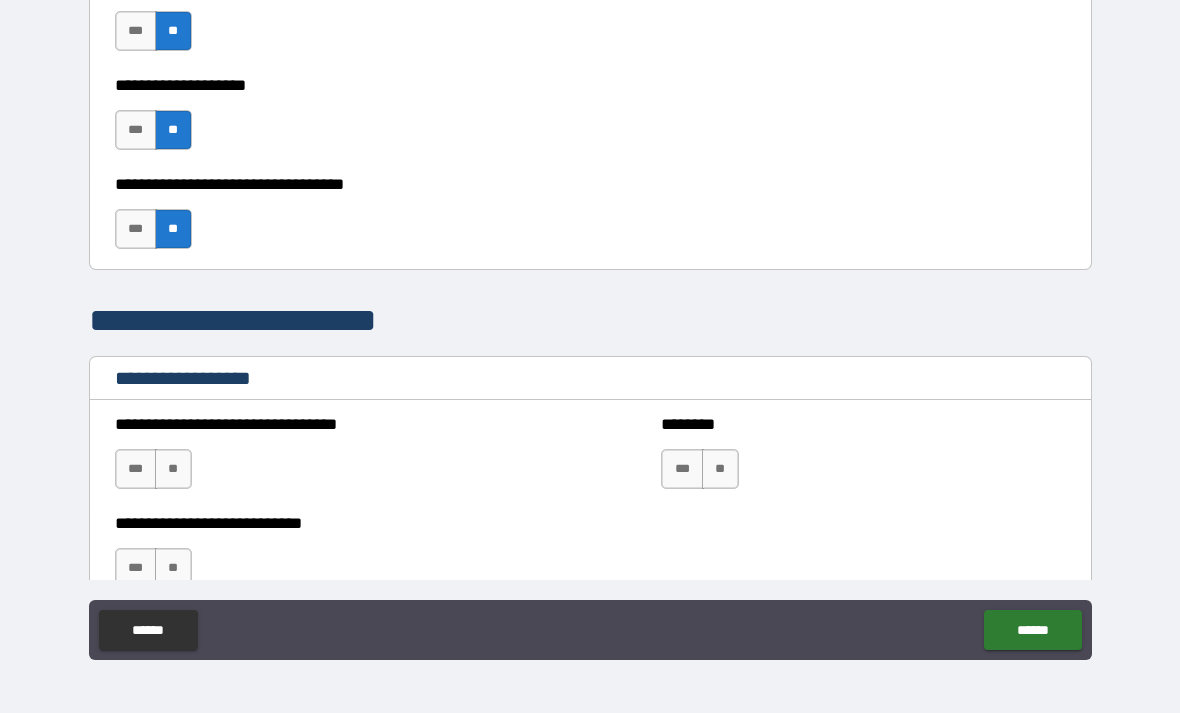 scroll, scrollTop: 1086, scrollLeft: 0, axis: vertical 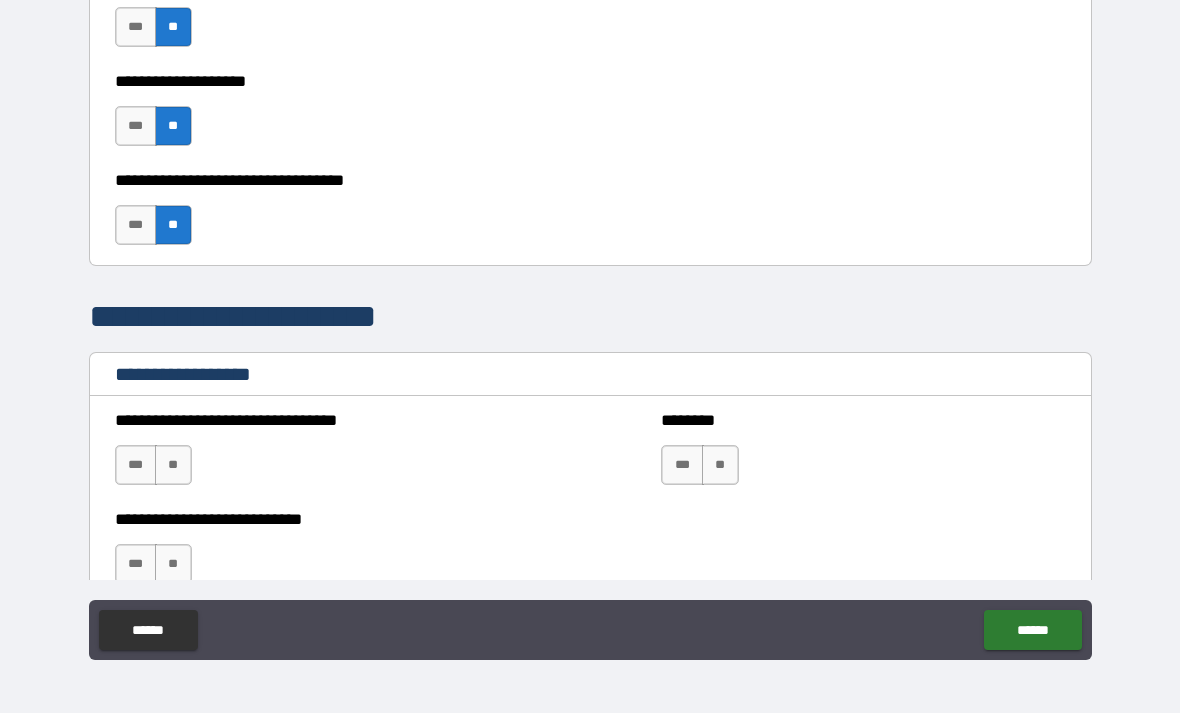 click on "**" at bounding box center (173, 465) 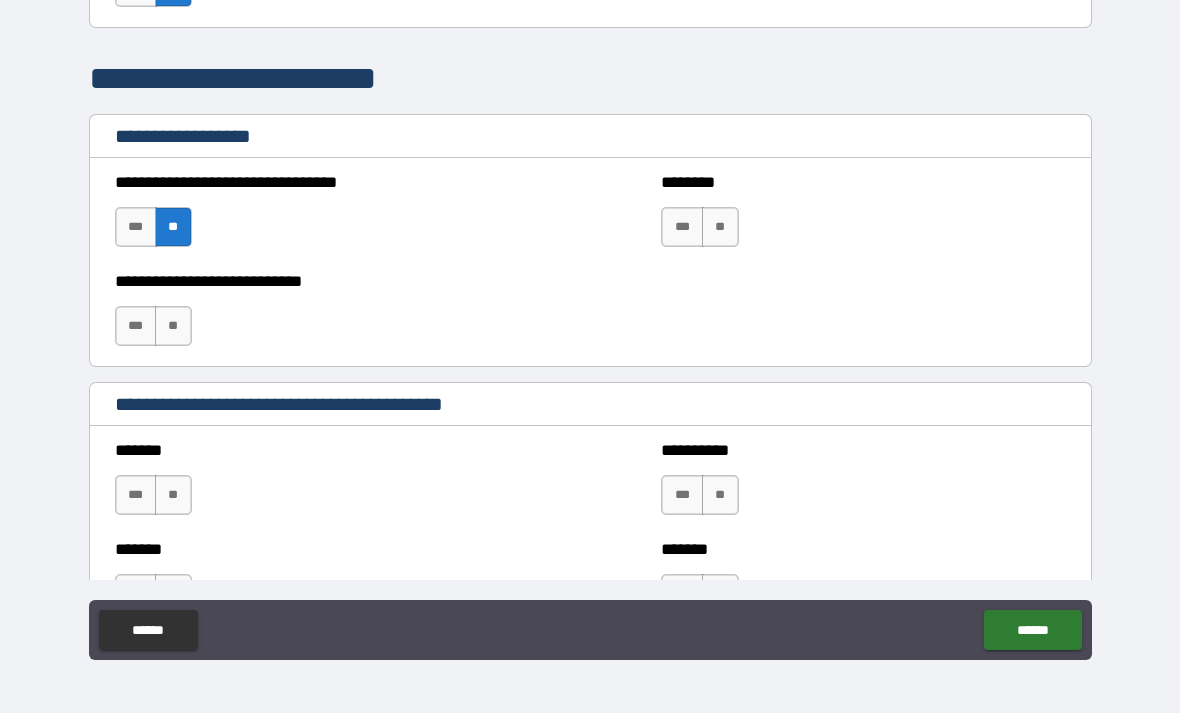 click on "**" at bounding box center (173, 326) 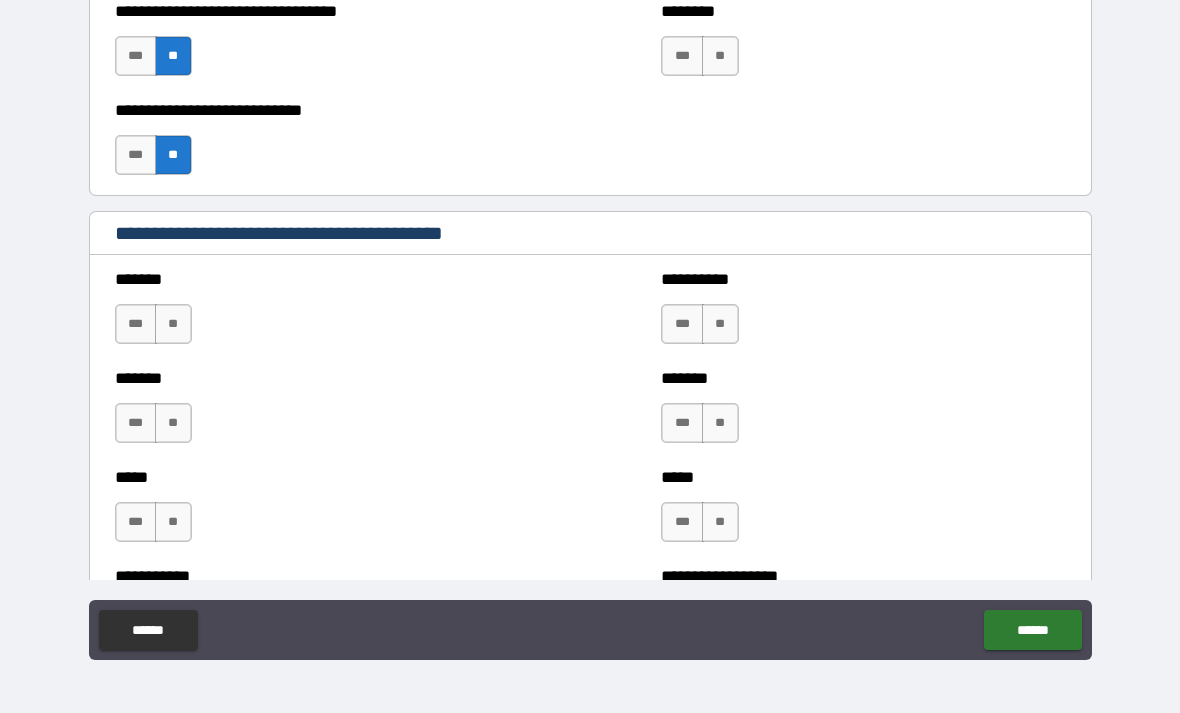 scroll, scrollTop: 1496, scrollLeft: 0, axis: vertical 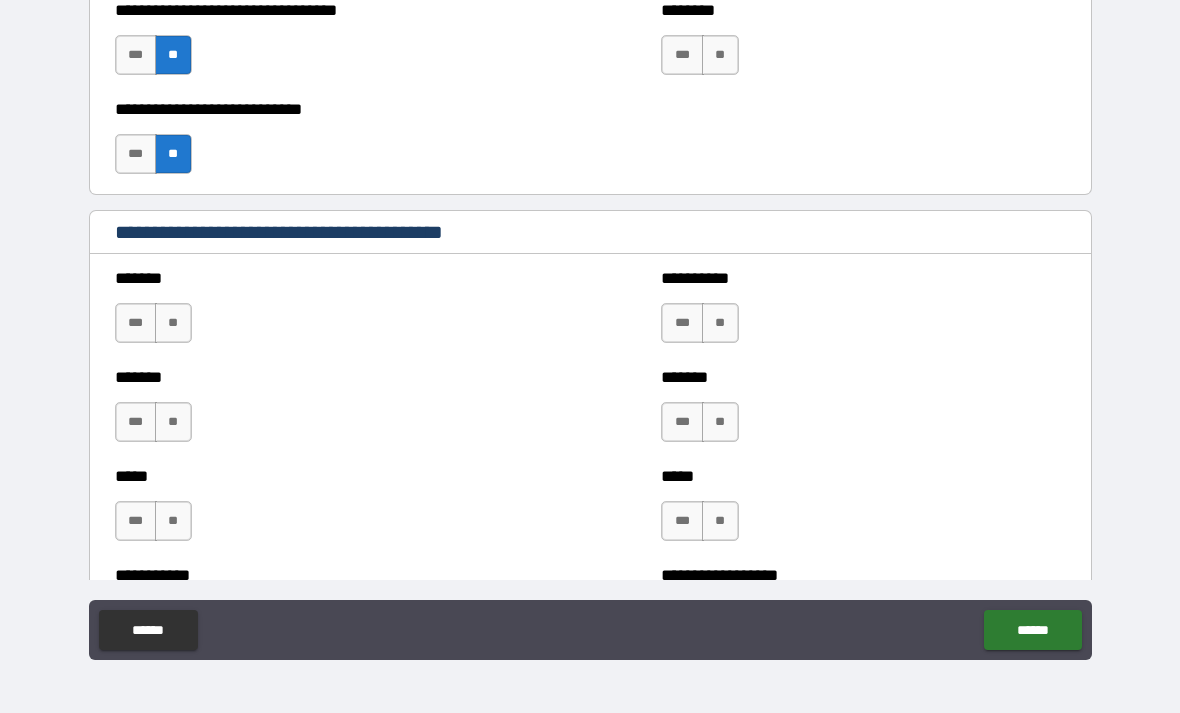 click on "**" at bounding box center [173, 323] 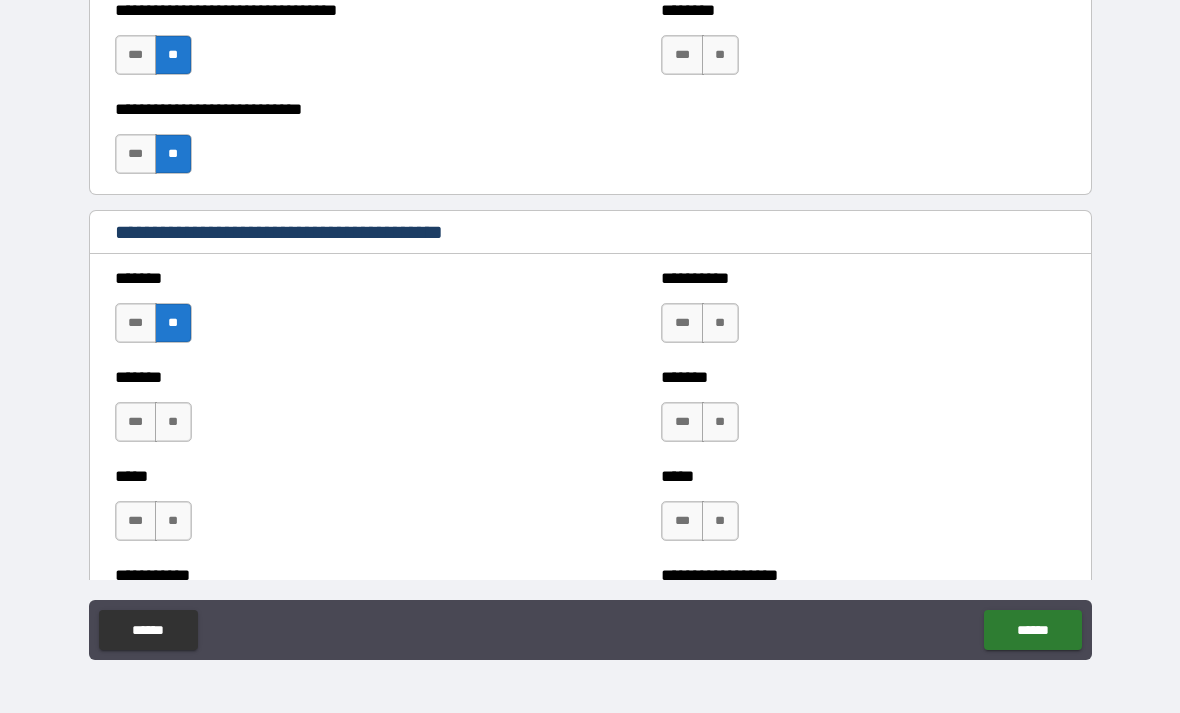 click on "**" at bounding box center (173, 422) 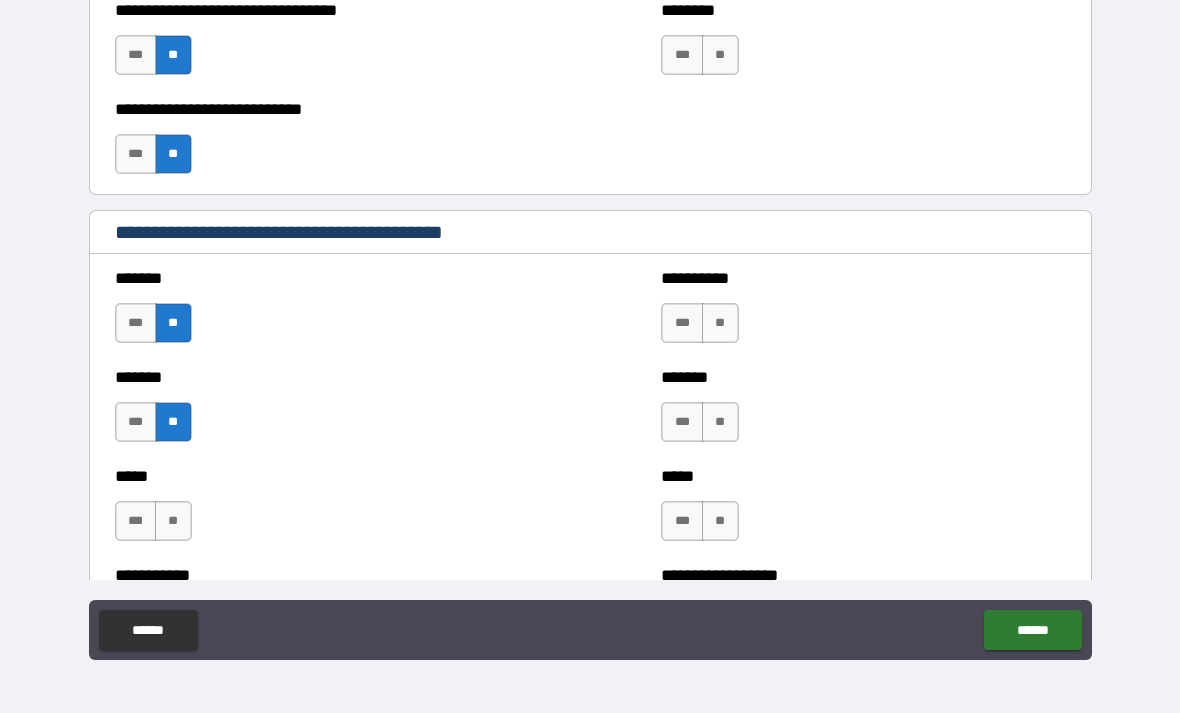 click on "**" at bounding box center [173, 521] 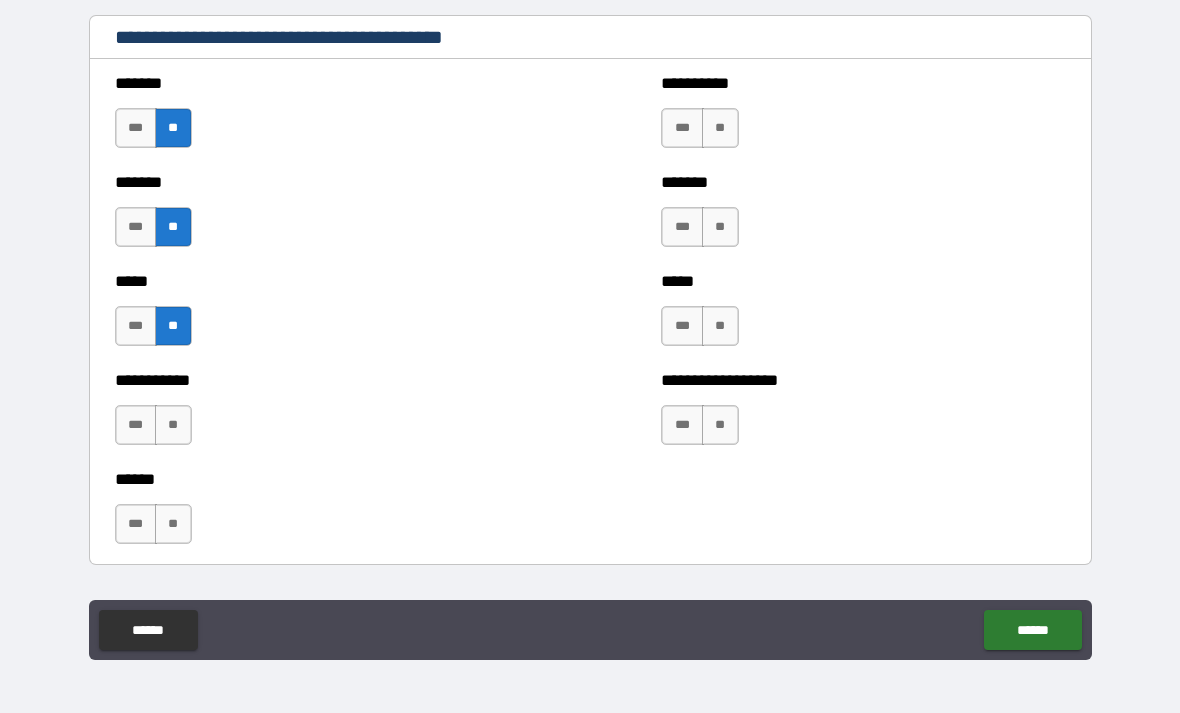 scroll, scrollTop: 1692, scrollLeft: 0, axis: vertical 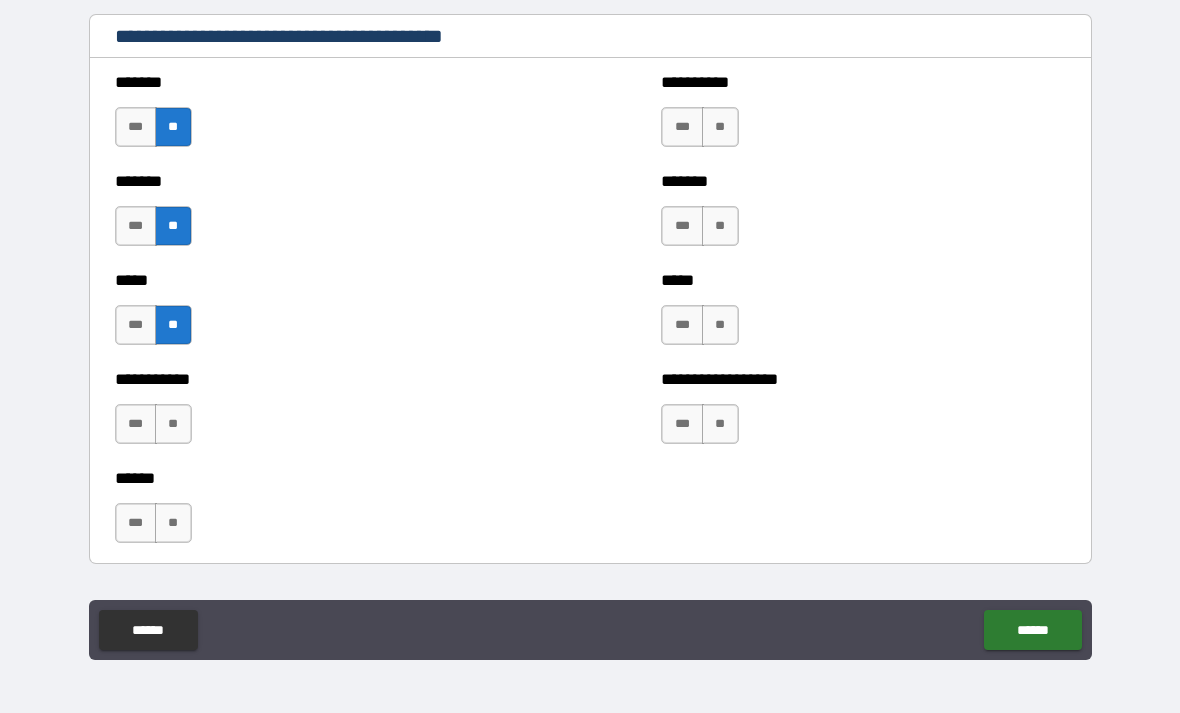 click on "**" at bounding box center [173, 424] 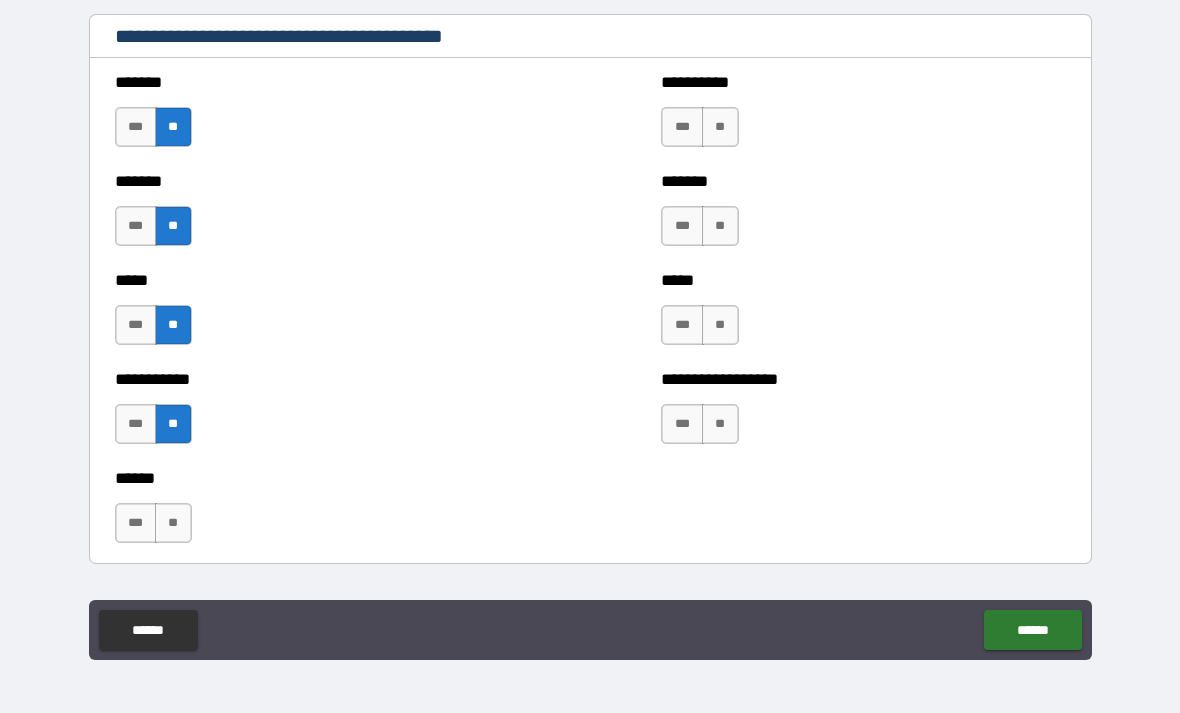 click on "**" at bounding box center (173, 523) 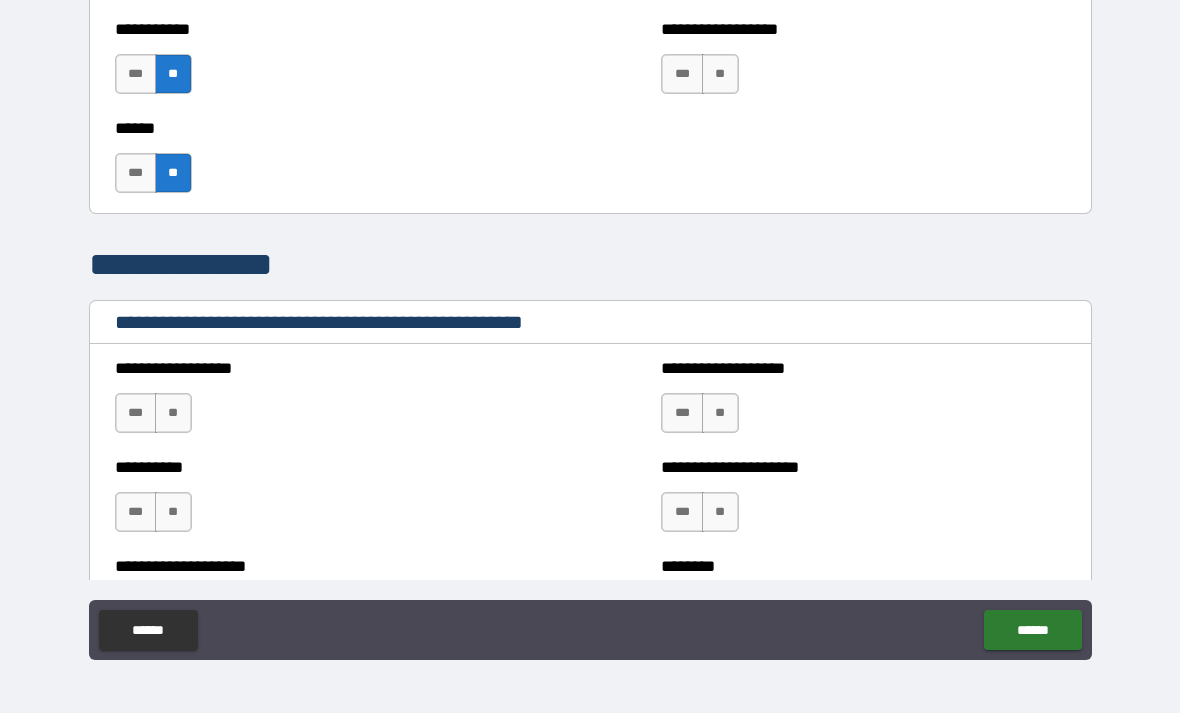 scroll, scrollTop: 2046, scrollLeft: 0, axis: vertical 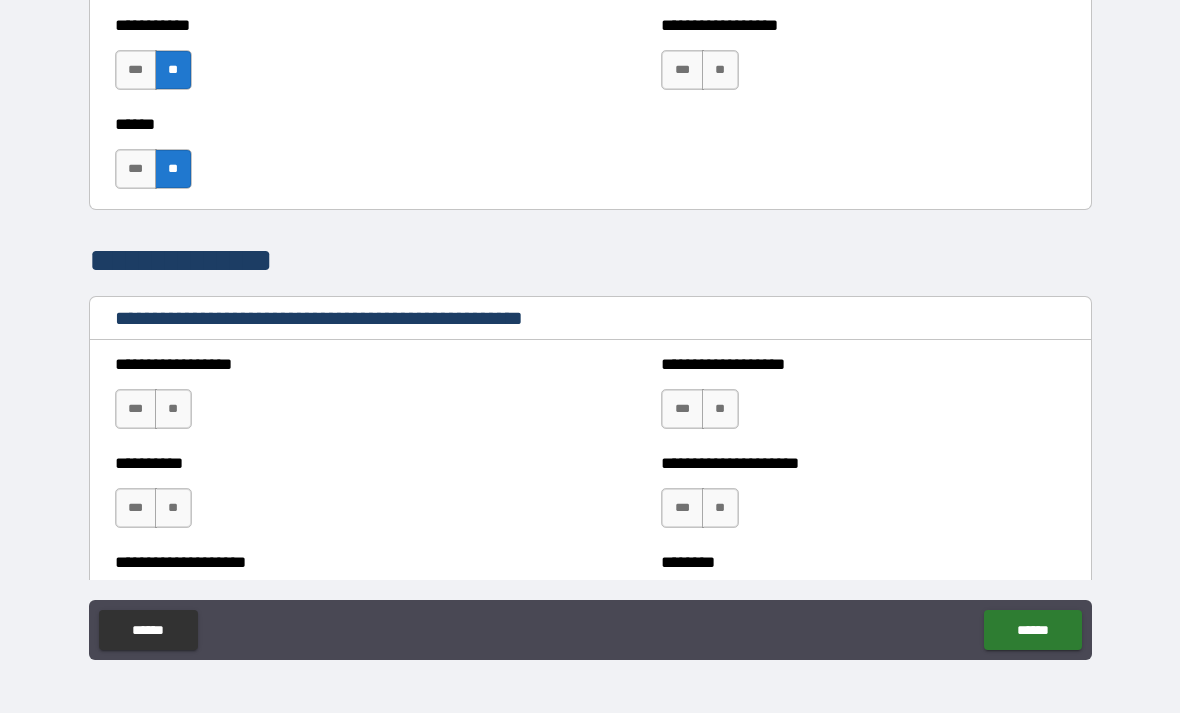 click on "**" at bounding box center [173, 409] 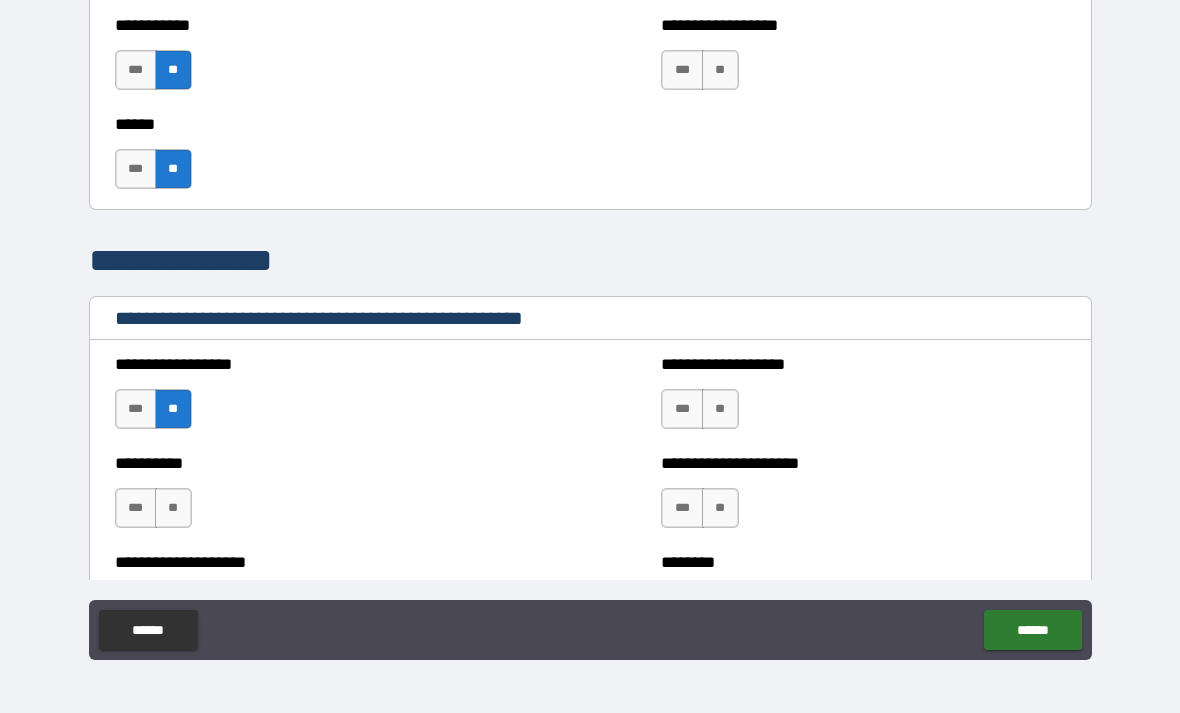 click on "**" at bounding box center [173, 508] 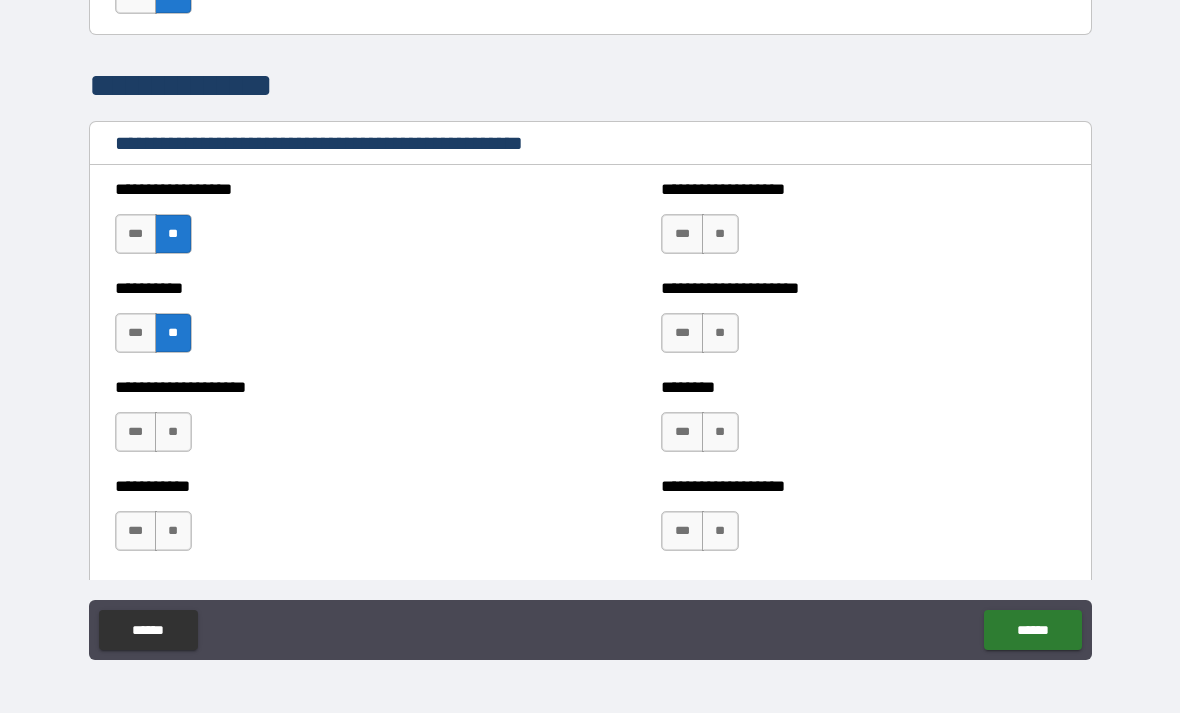 click on "*** **" at bounding box center [156, 437] 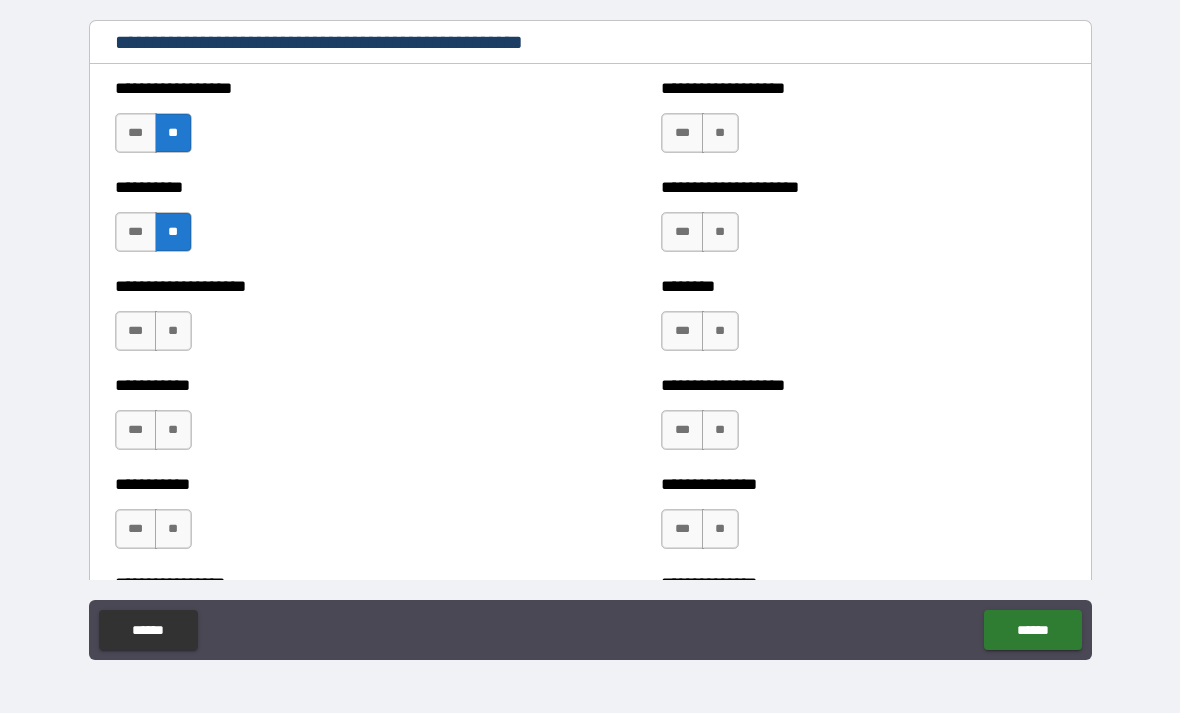 scroll, scrollTop: 2323, scrollLeft: 0, axis: vertical 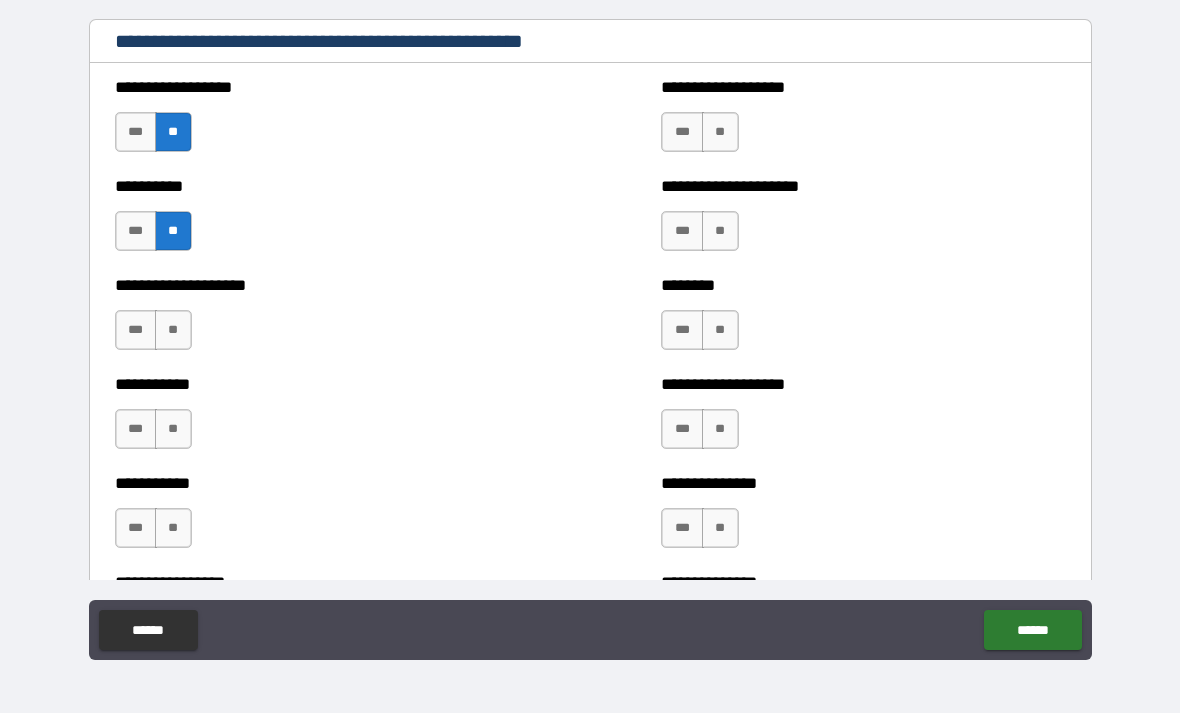 click on "**" at bounding box center (173, 330) 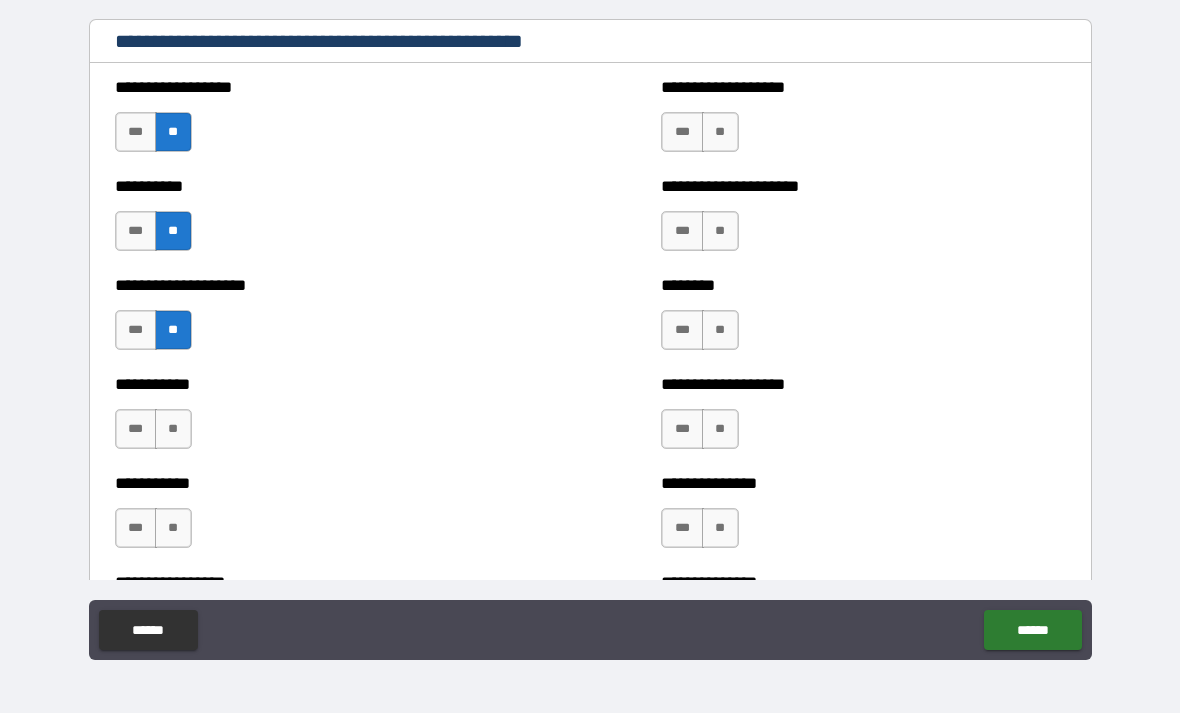 click on "**" at bounding box center (173, 429) 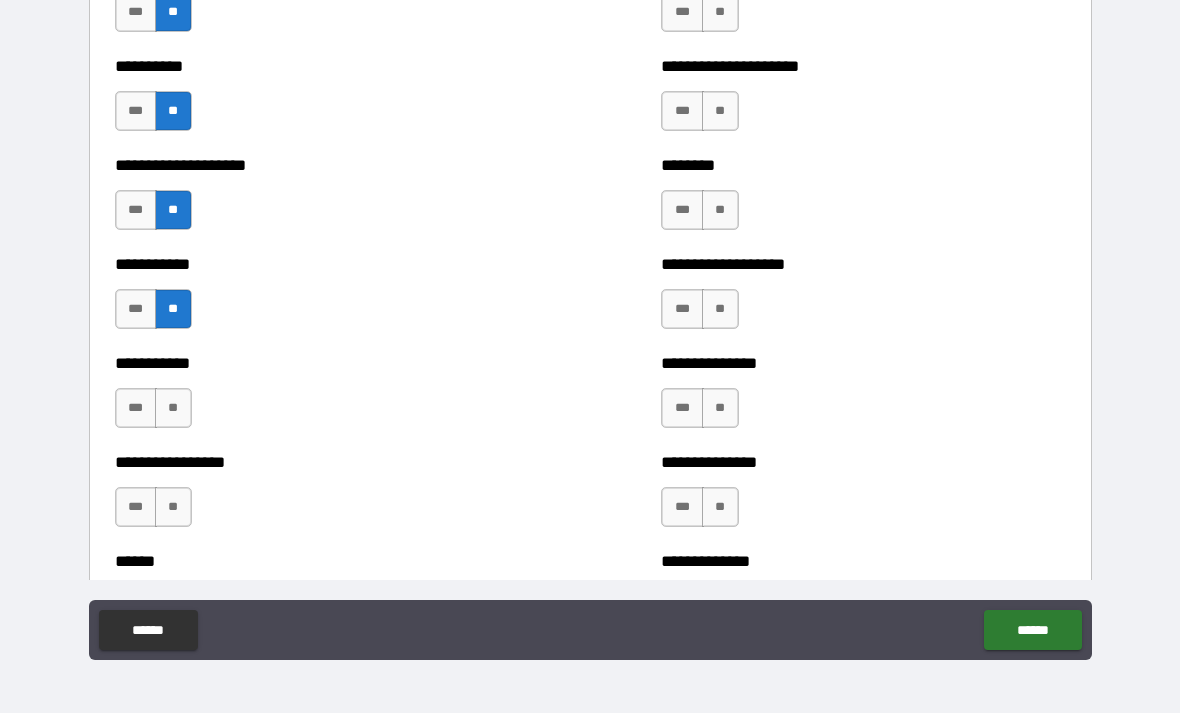 scroll, scrollTop: 2441, scrollLeft: 0, axis: vertical 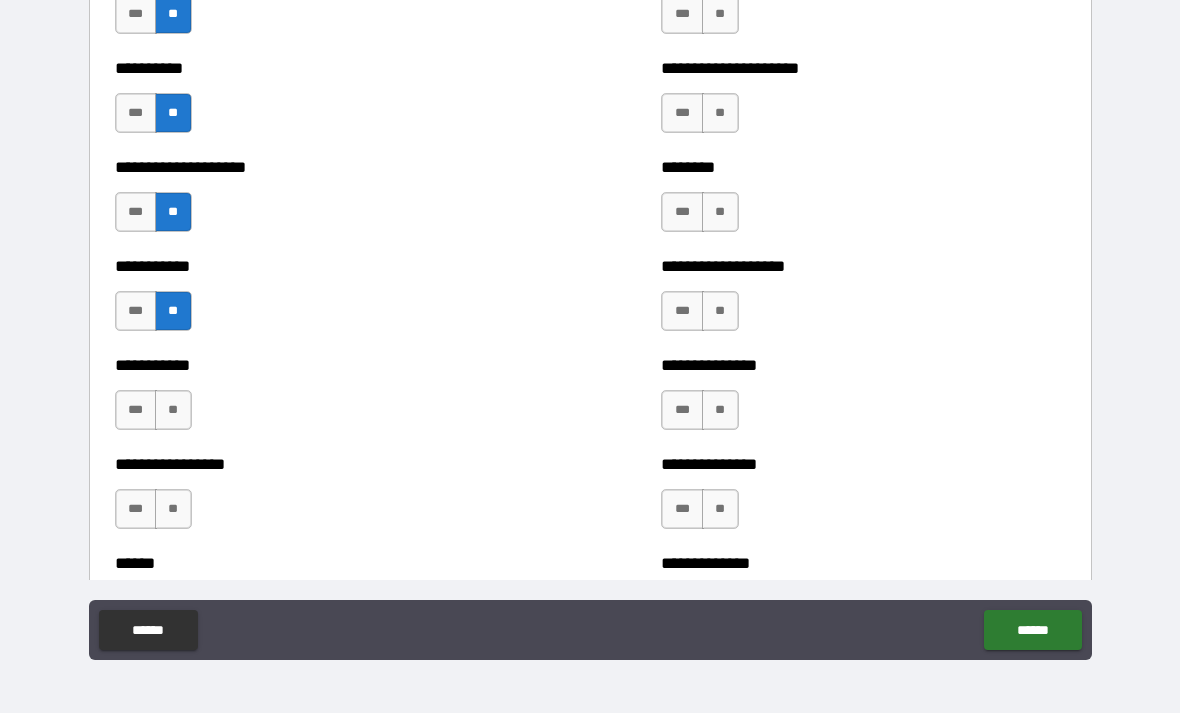 click on "**" at bounding box center (173, 410) 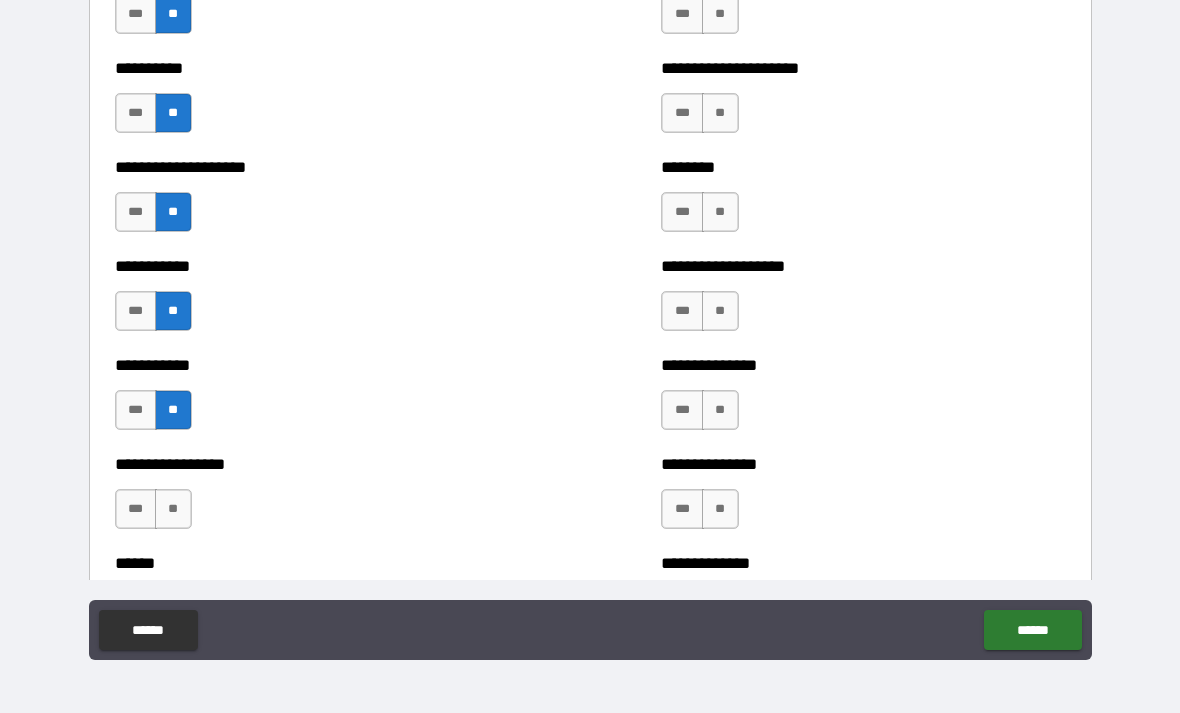 click on "**" at bounding box center (173, 509) 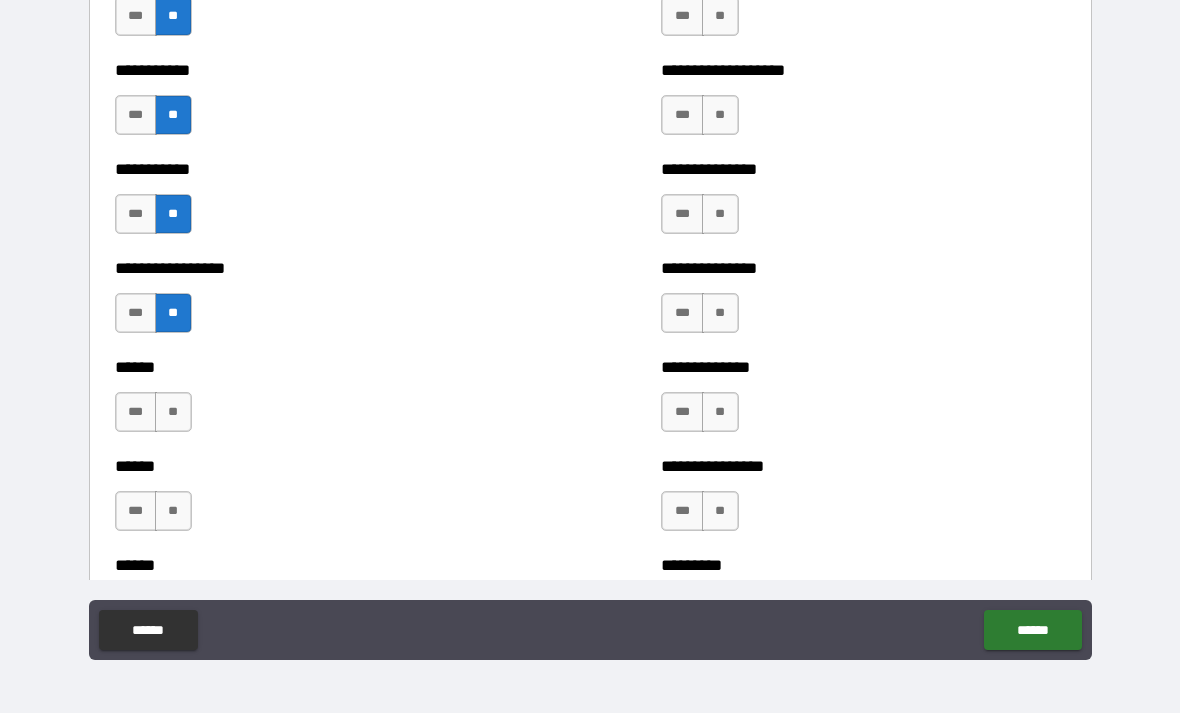 scroll, scrollTop: 2638, scrollLeft: 0, axis: vertical 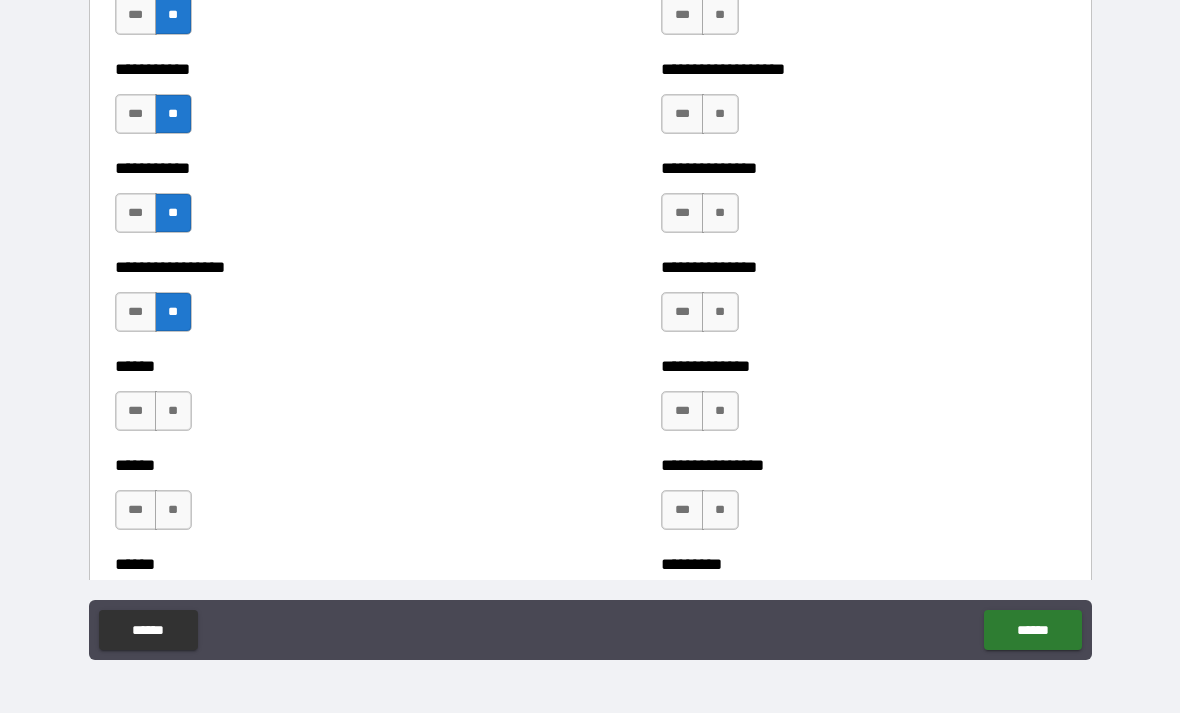 click on "**" at bounding box center [173, 411] 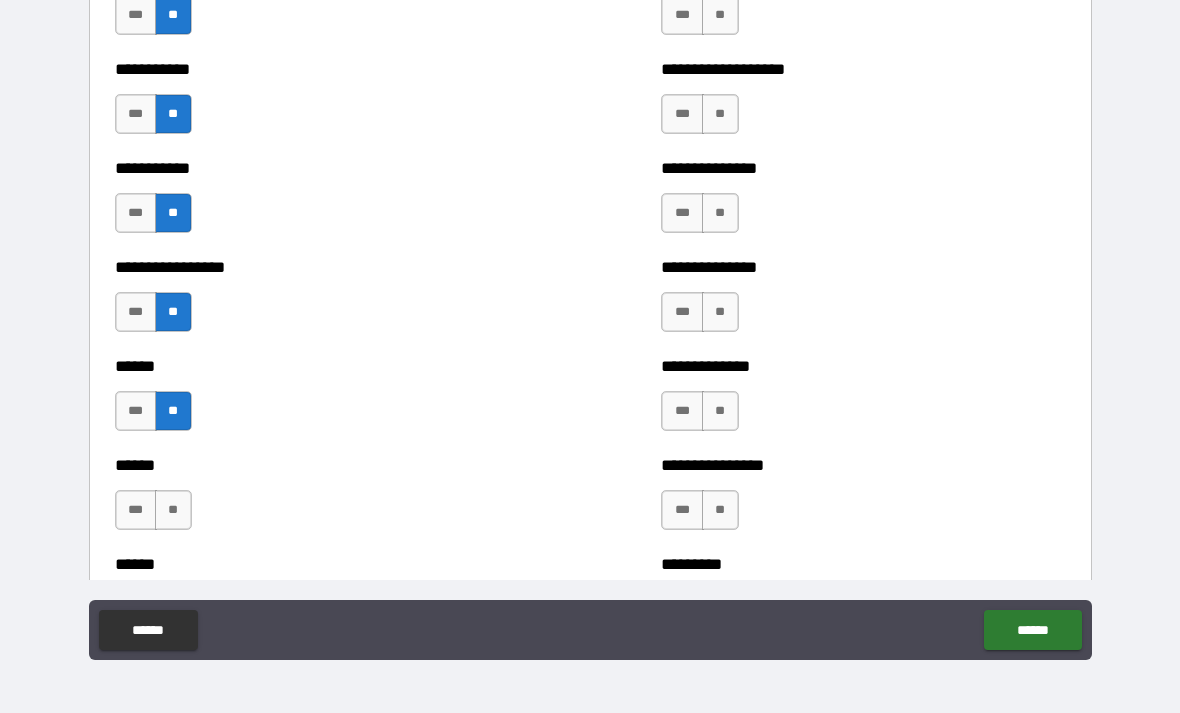 click on "**" at bounding box center (173, 510) 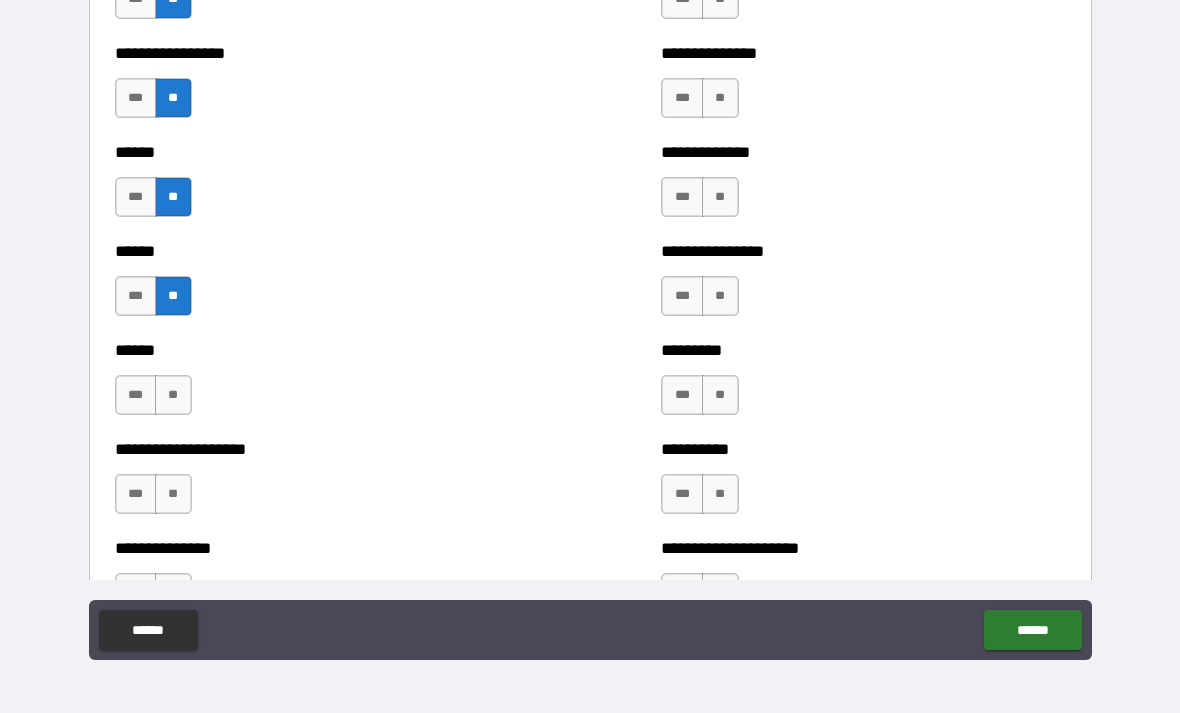scroll, scrollTop: 2856, scrollLeft: 0, axis: vertical 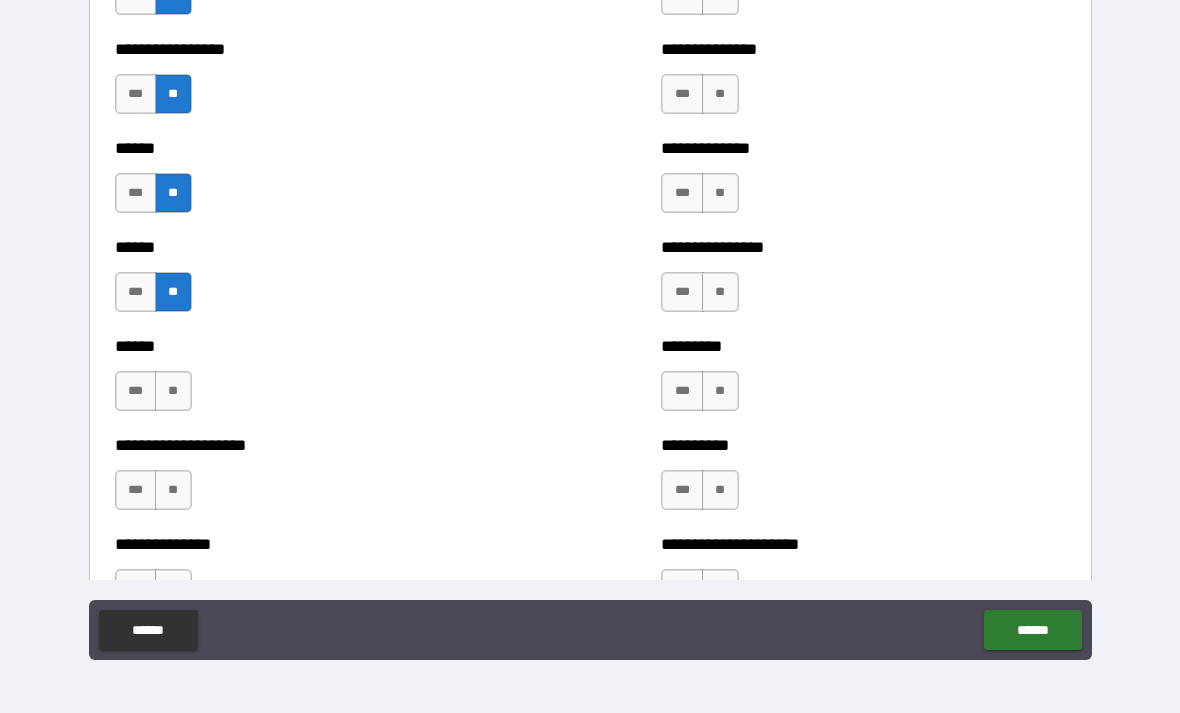 click on "**" at bounding box center (173, 391) 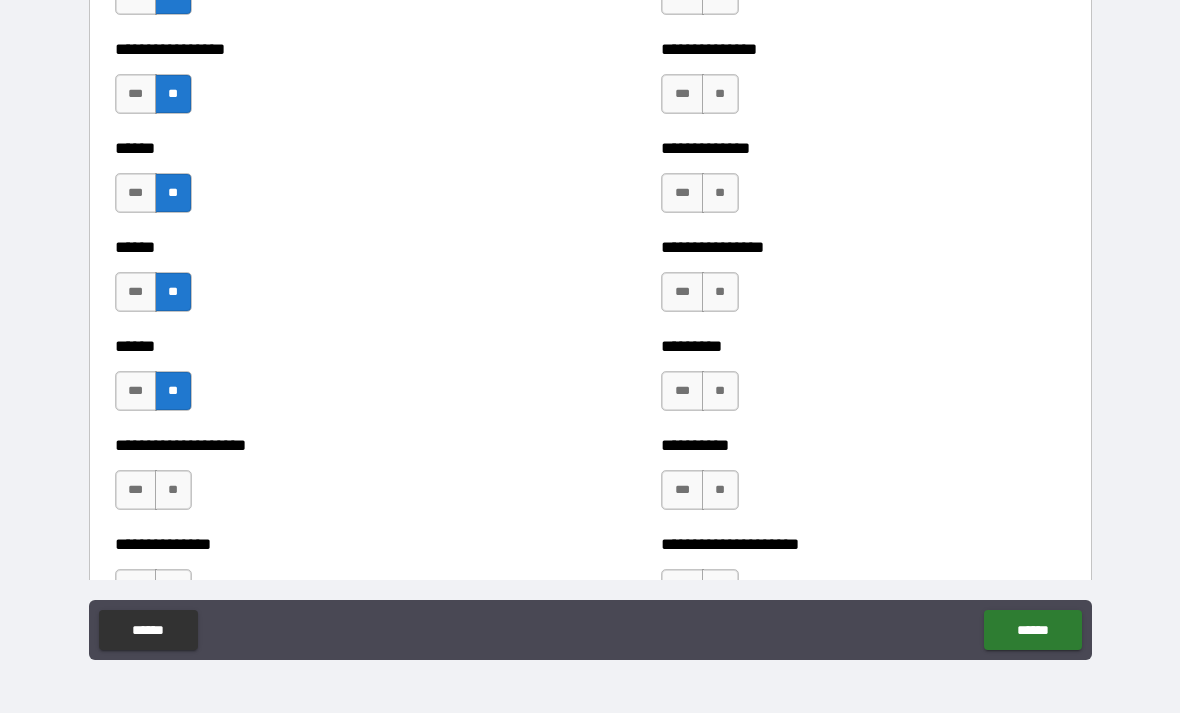 click on "**" at bounding box center [173, 490] 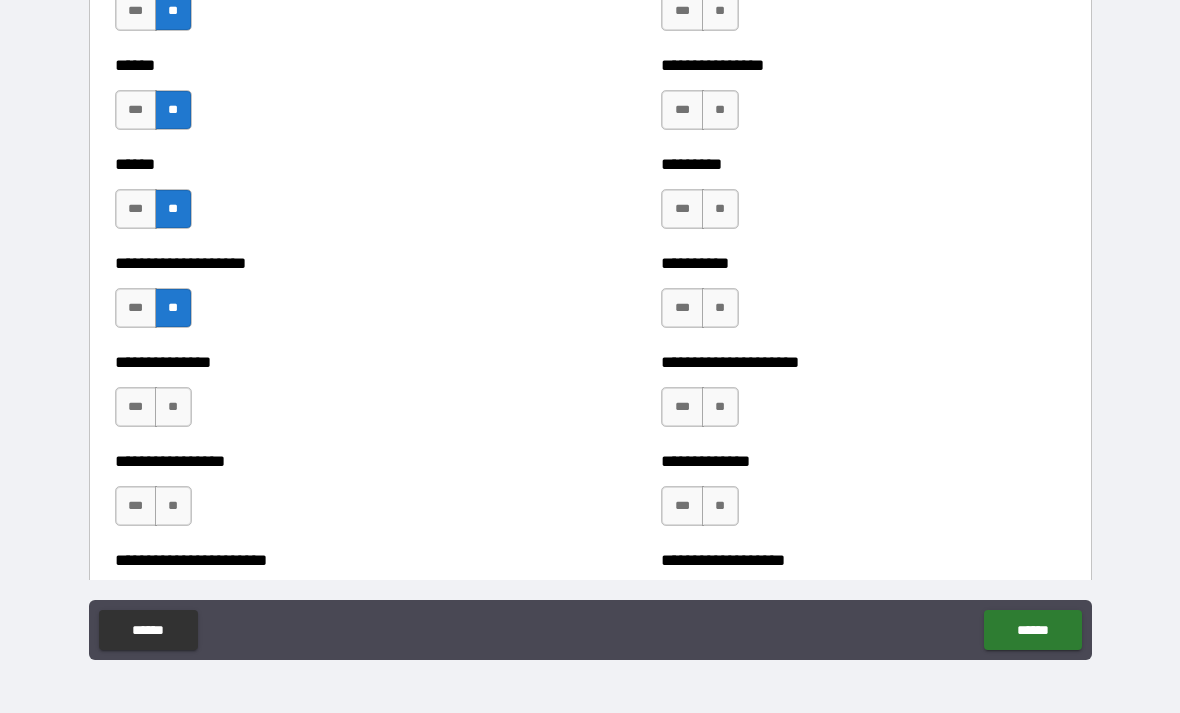 scroll, scrollTop: 3043, scrollLeft: 0, axis: vertical 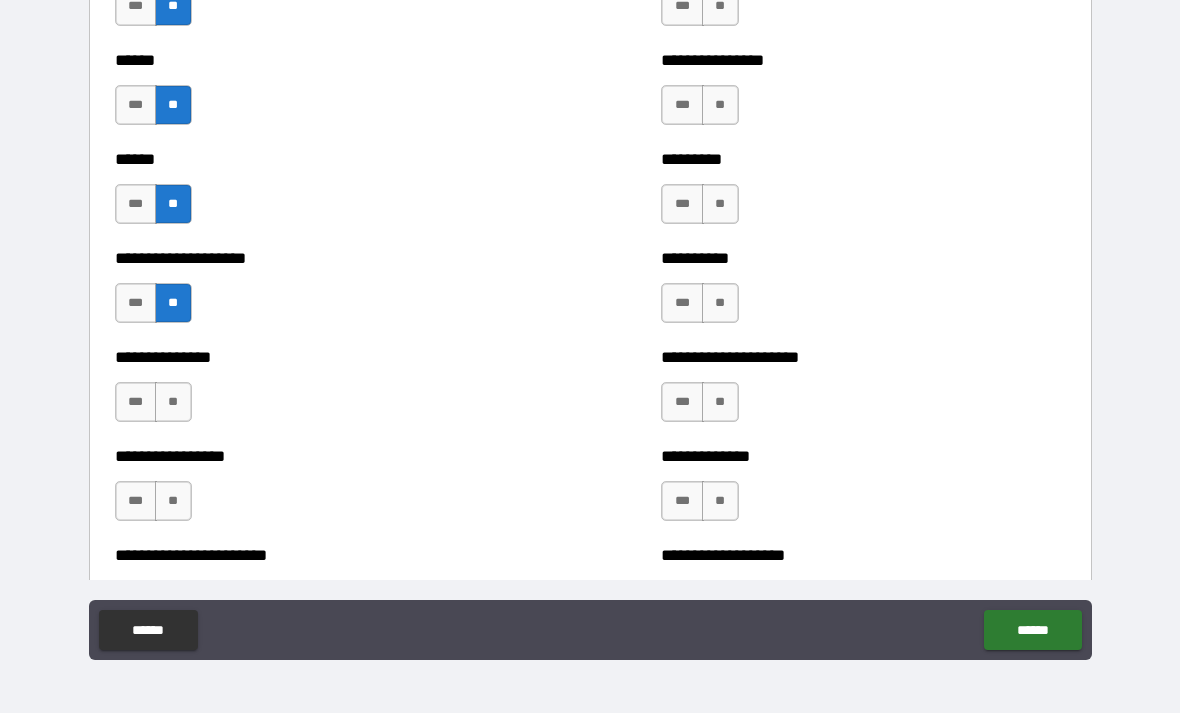 click on "**" at bounding box center [173, 402] 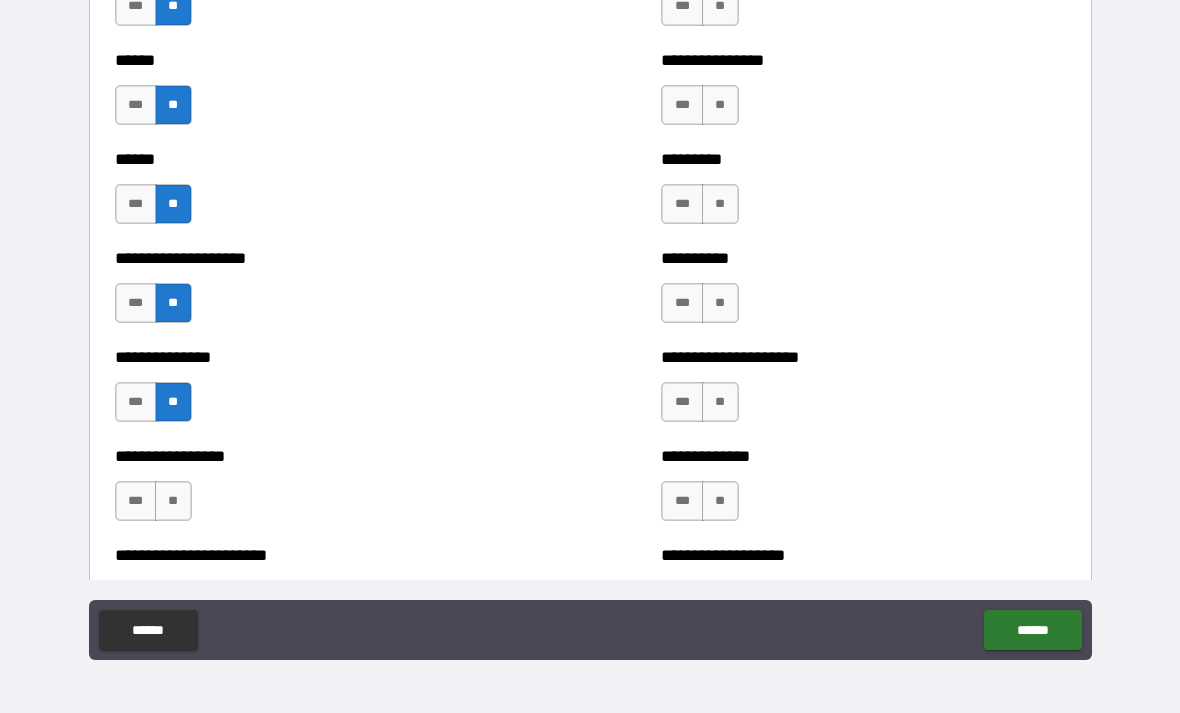 click on "**" at bounding box center (173, 501) 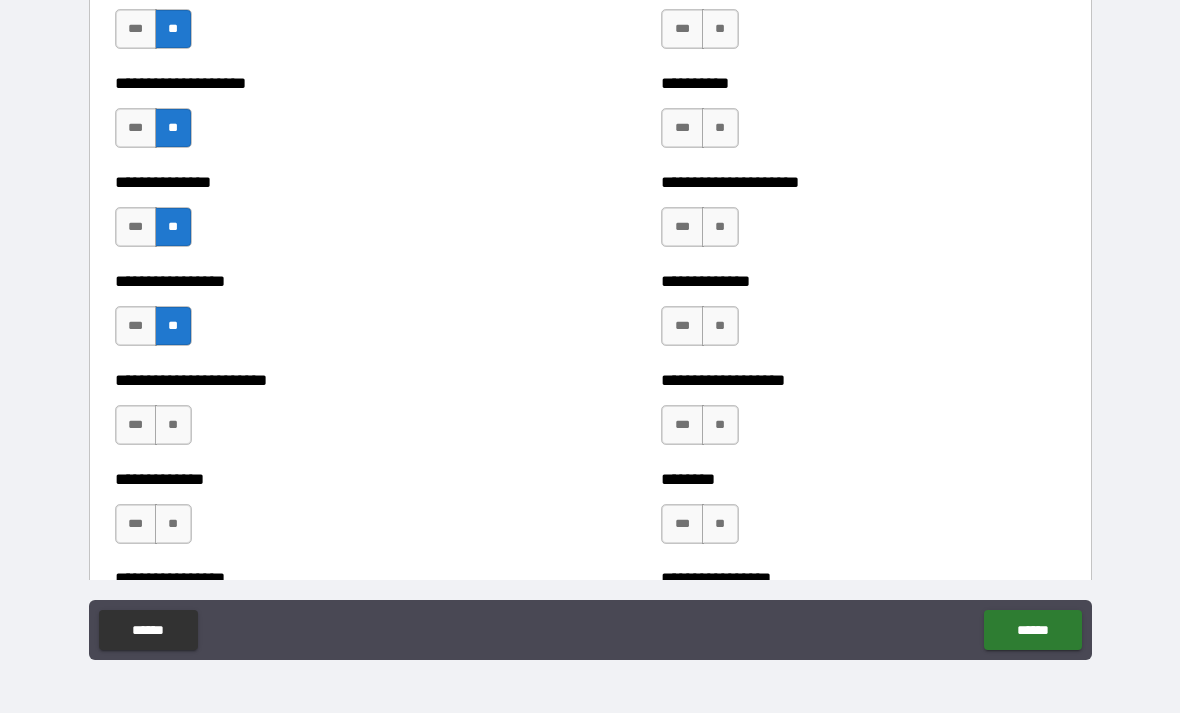 scroll, scrollTop: 3223, scrollLeft: 0, axis: vertical 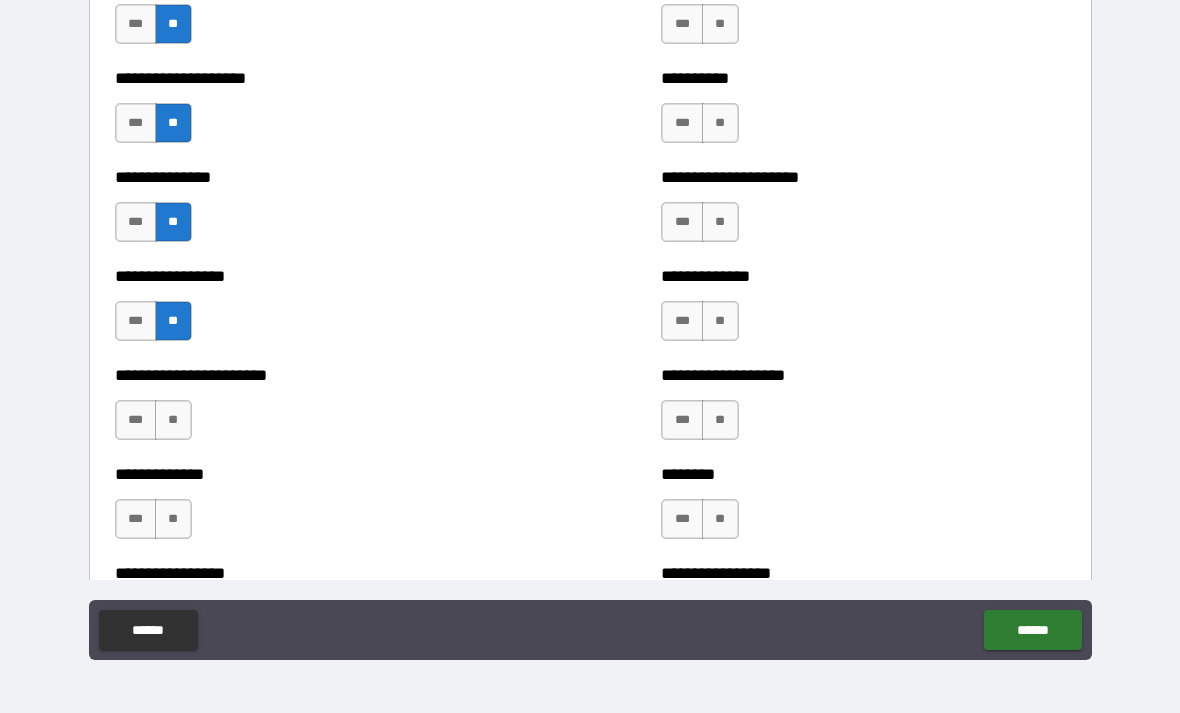 click on "**" at bounding box center (173, 420) 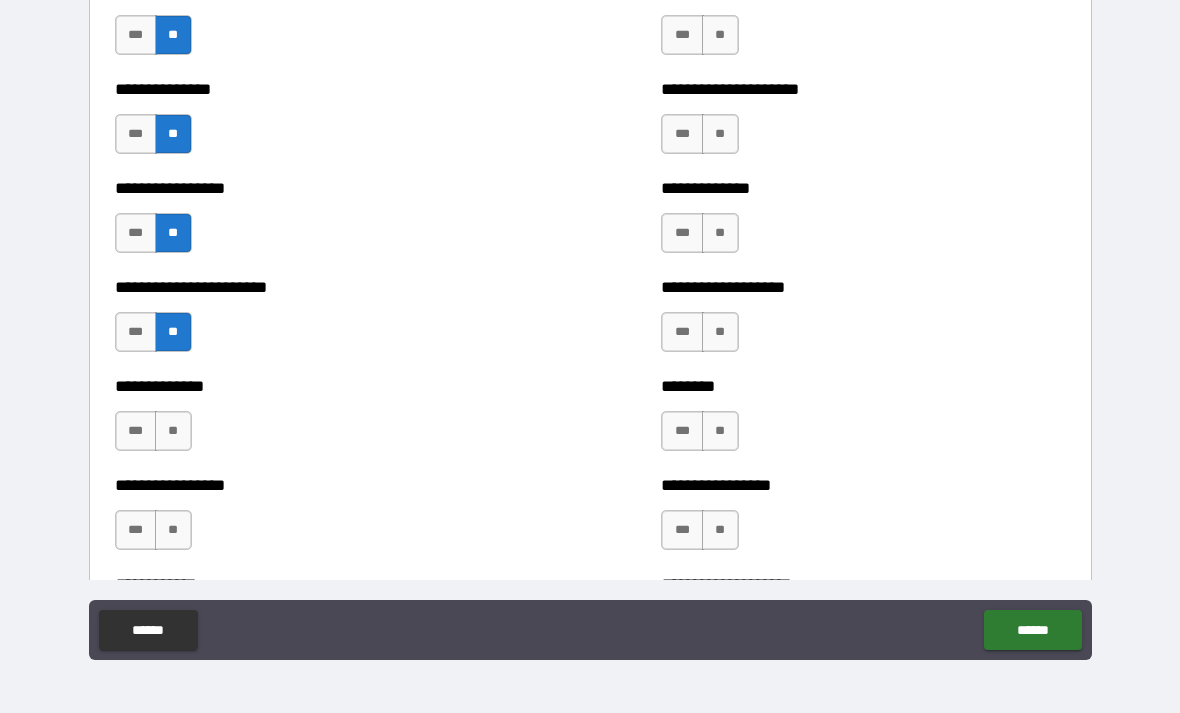 scroll, scrollTop: 3362, scrollLeft: 0, axis: vertical 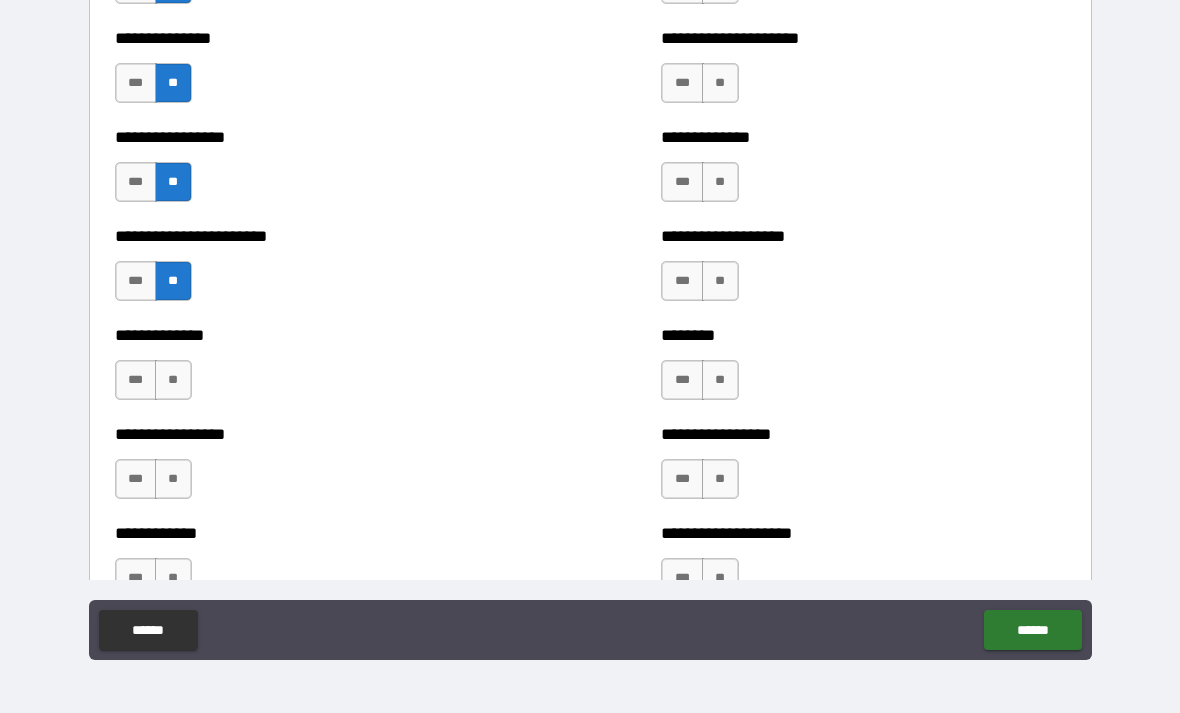 click on "**" at bounding box center (173, 380) 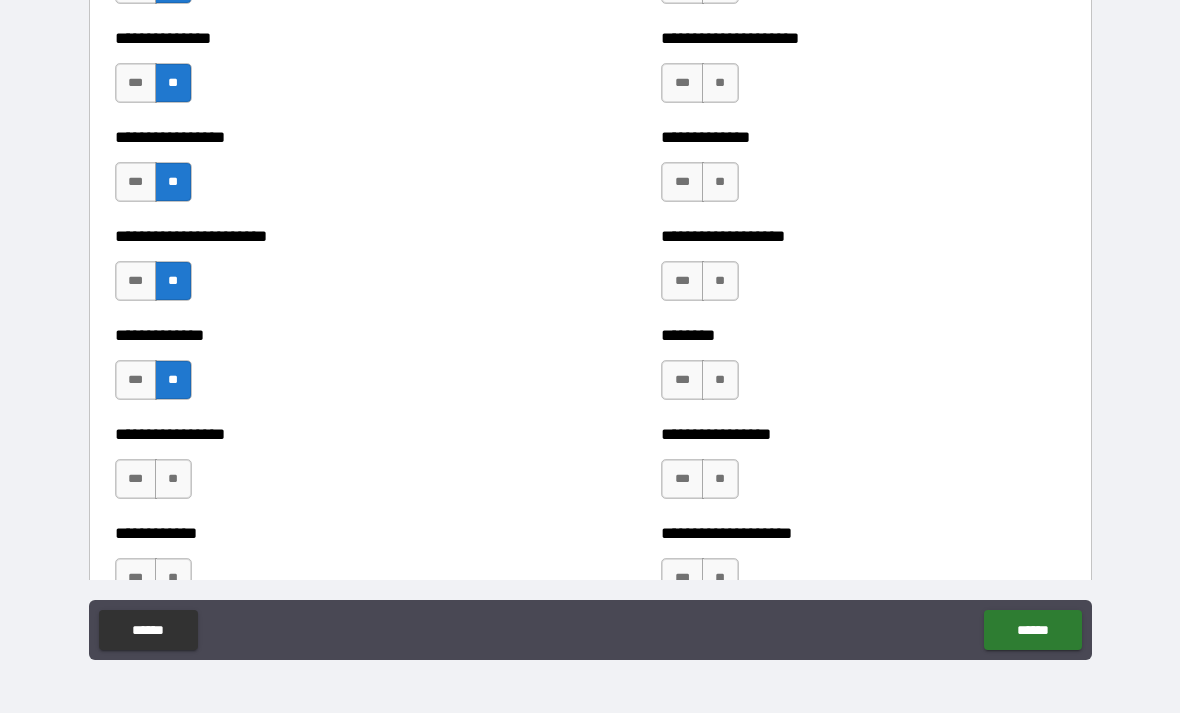 click on "**" at bounding box center (173, 479) 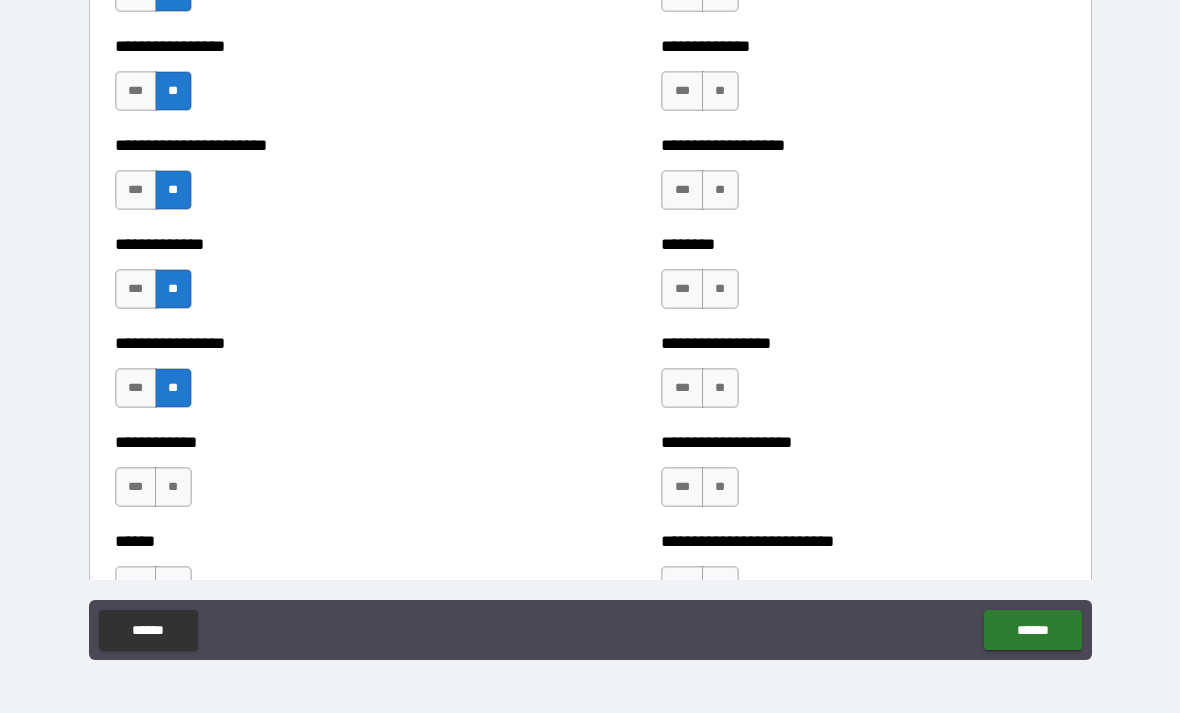click on "**" at bounding box center [173, 487] 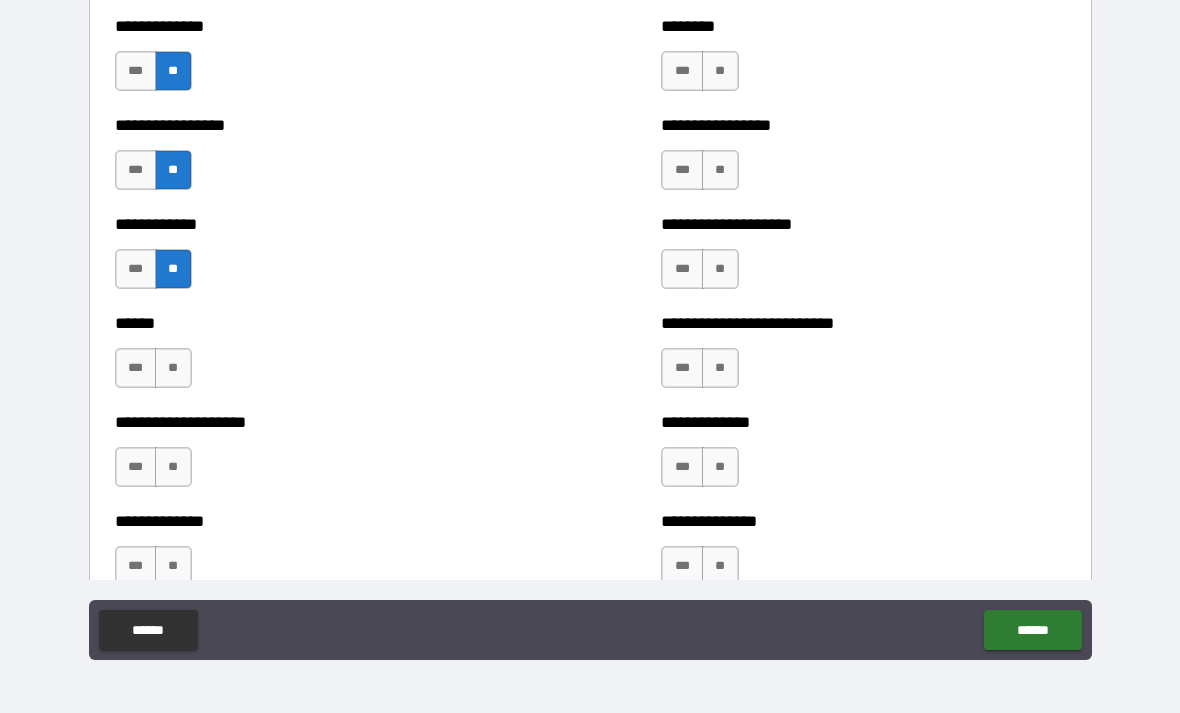 scroll, scrollTop: 3678, scrollLeft: 0, axis: vertical 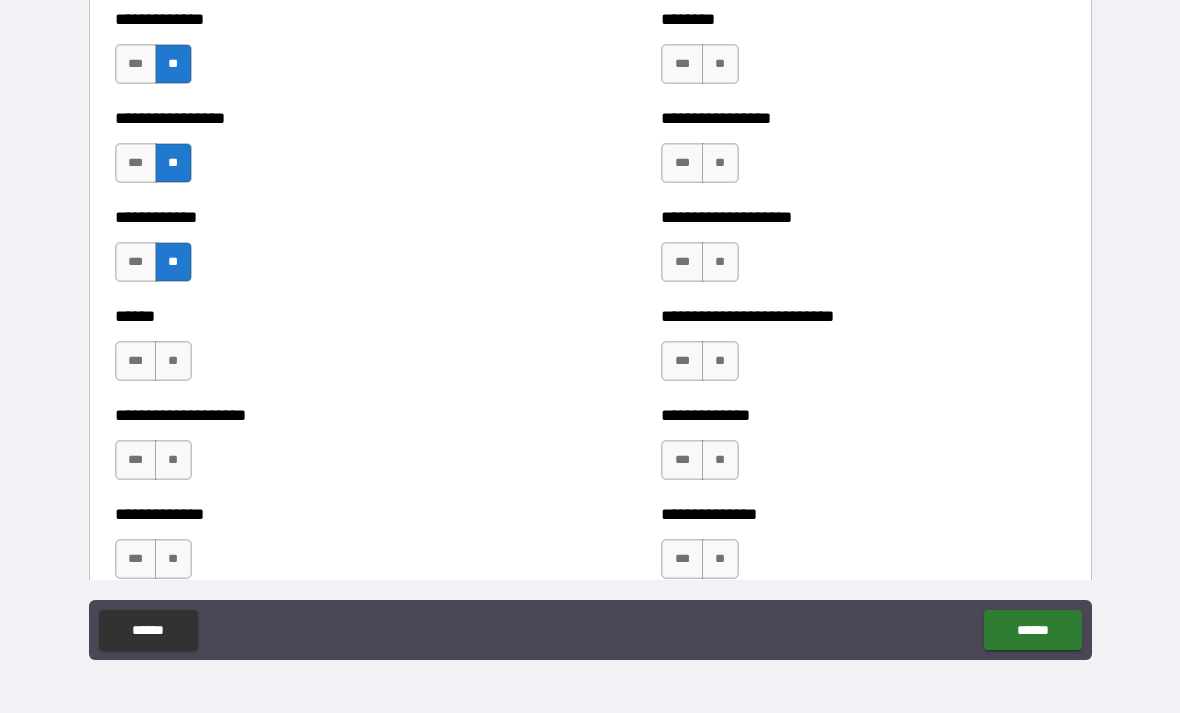 click on "**" at bounding box center [173, 361] 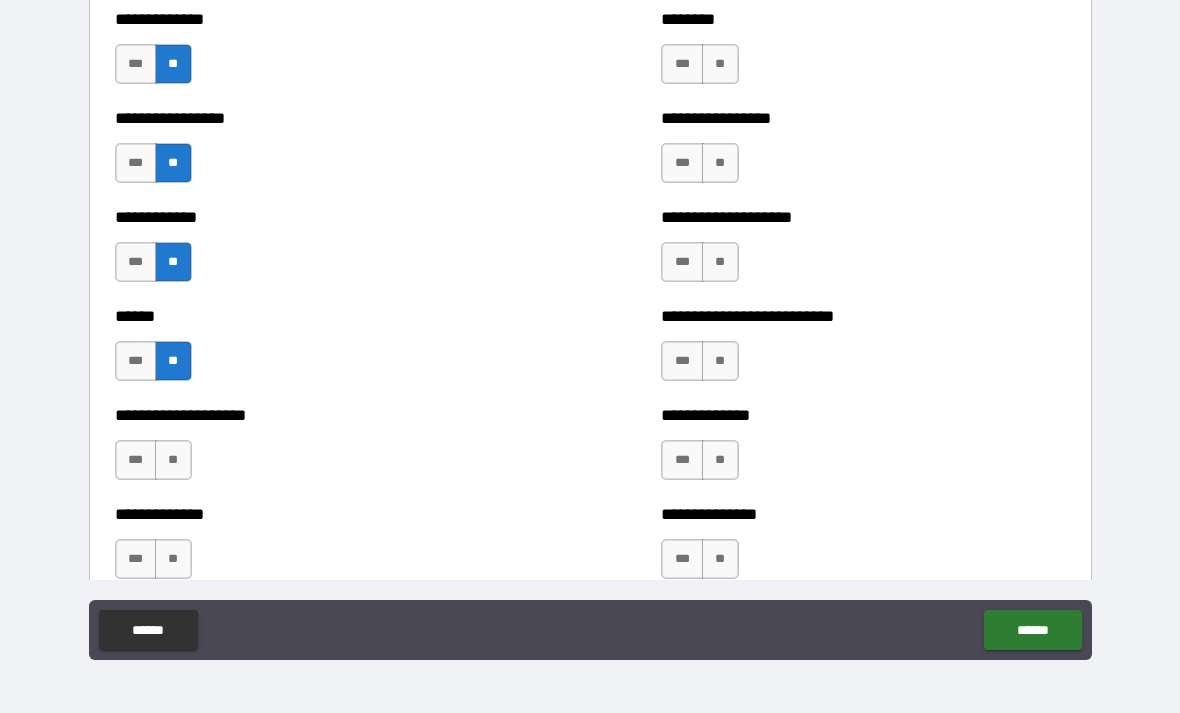 click on "**" at bounding box center (173, 460) 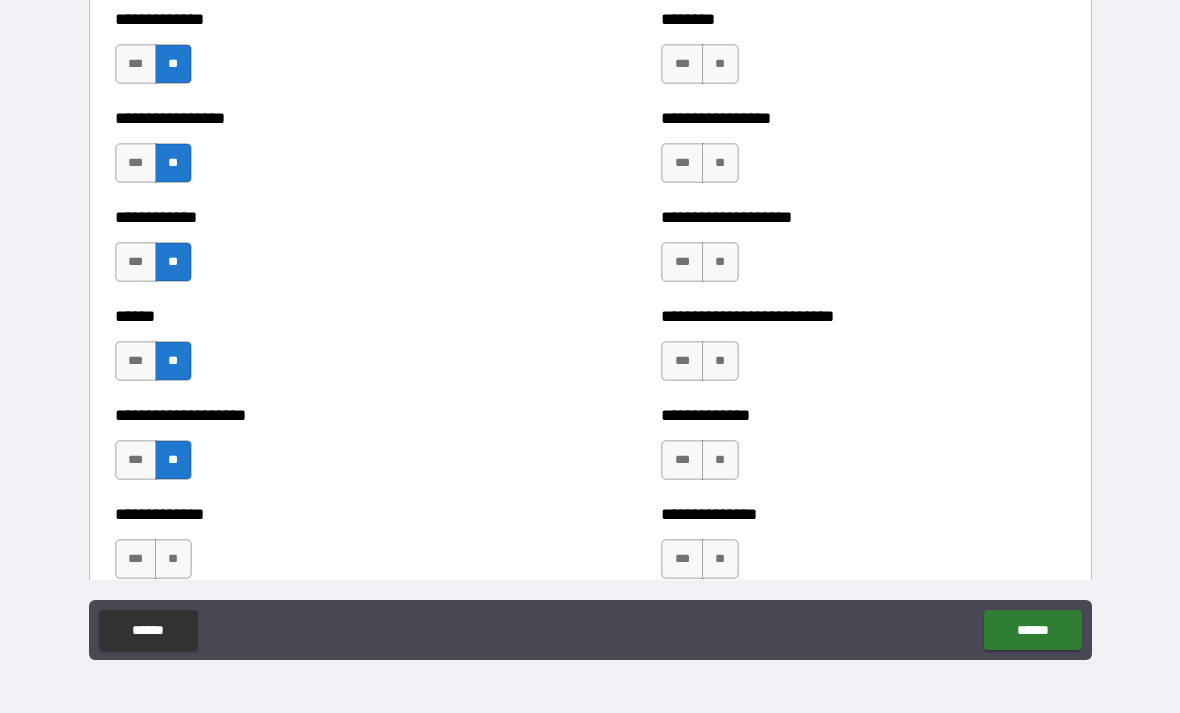 click on "**" at bounding box center (173, 559) 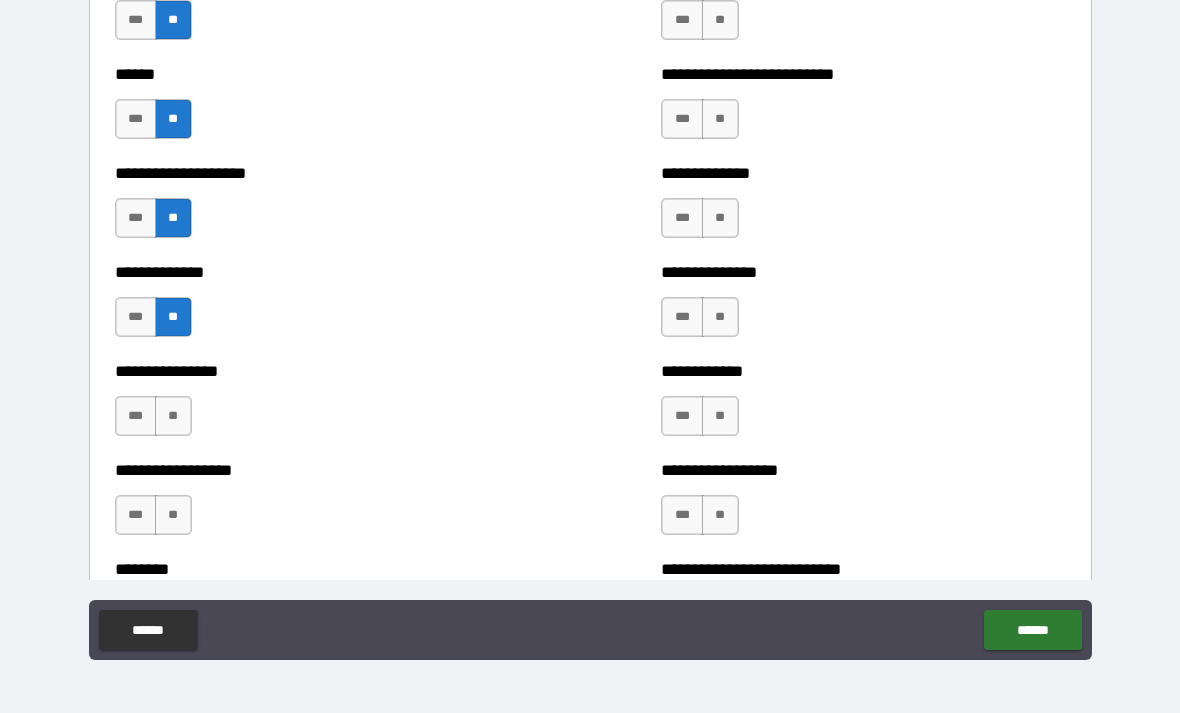 scroll, scrollTop: 3915, scrollLeft: 0, axis: vertical 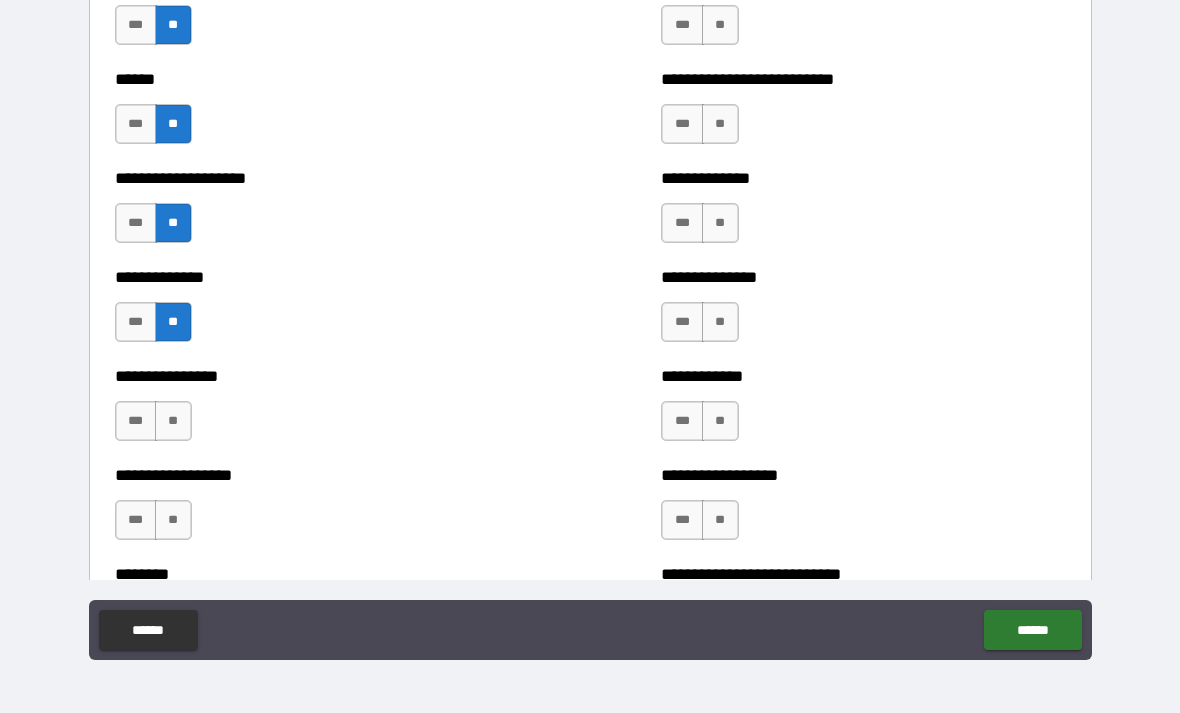 click on "**" at bounding box center (173, 421) 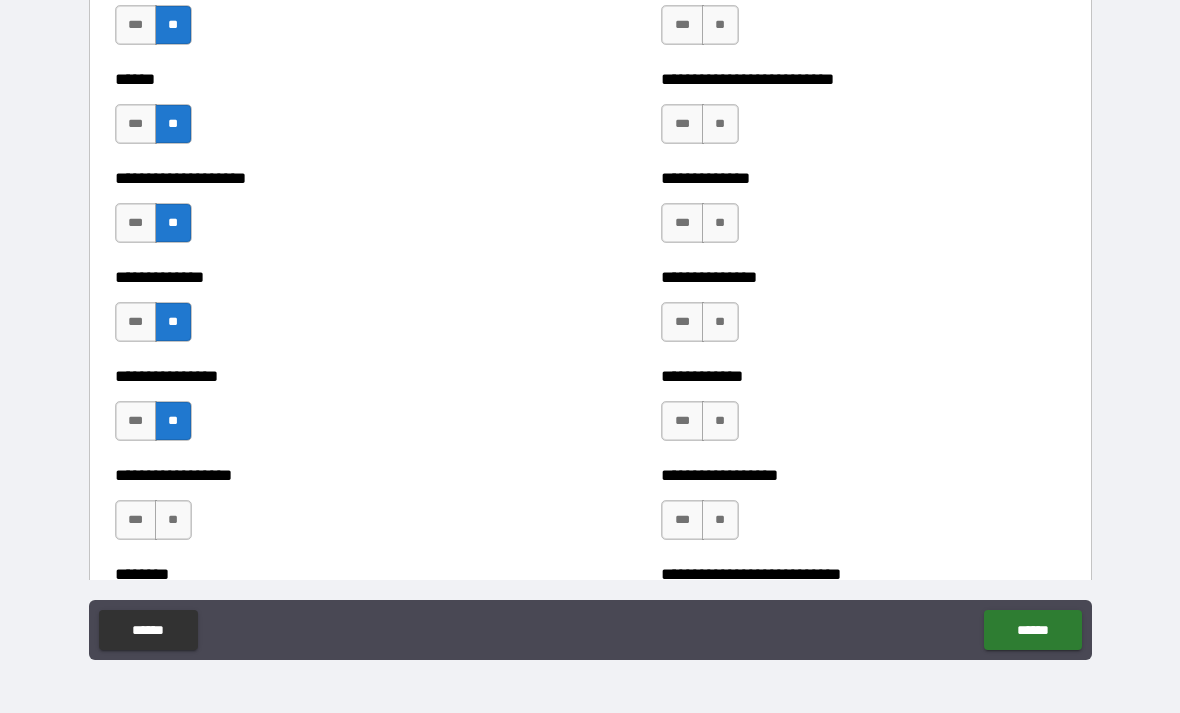 click on "**" at bounding box center [173, 520] 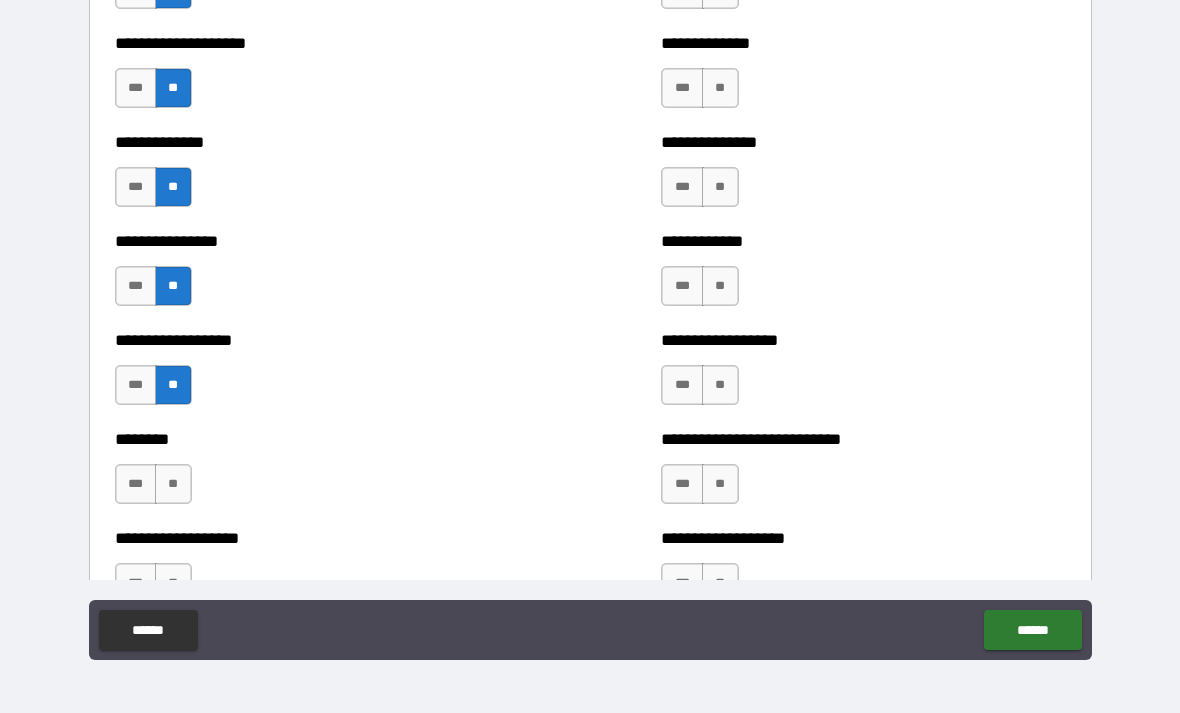 click on "**" at bounding box center (173, 484) 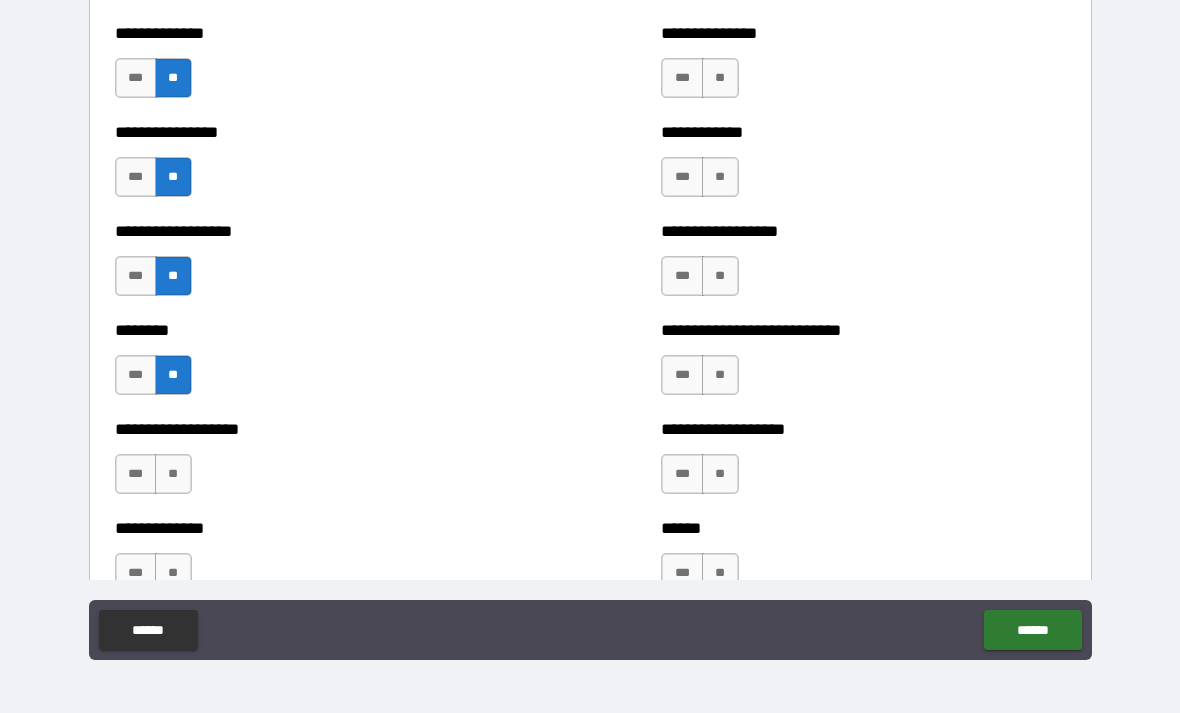 click on "**" at bounding box center (173, 474) 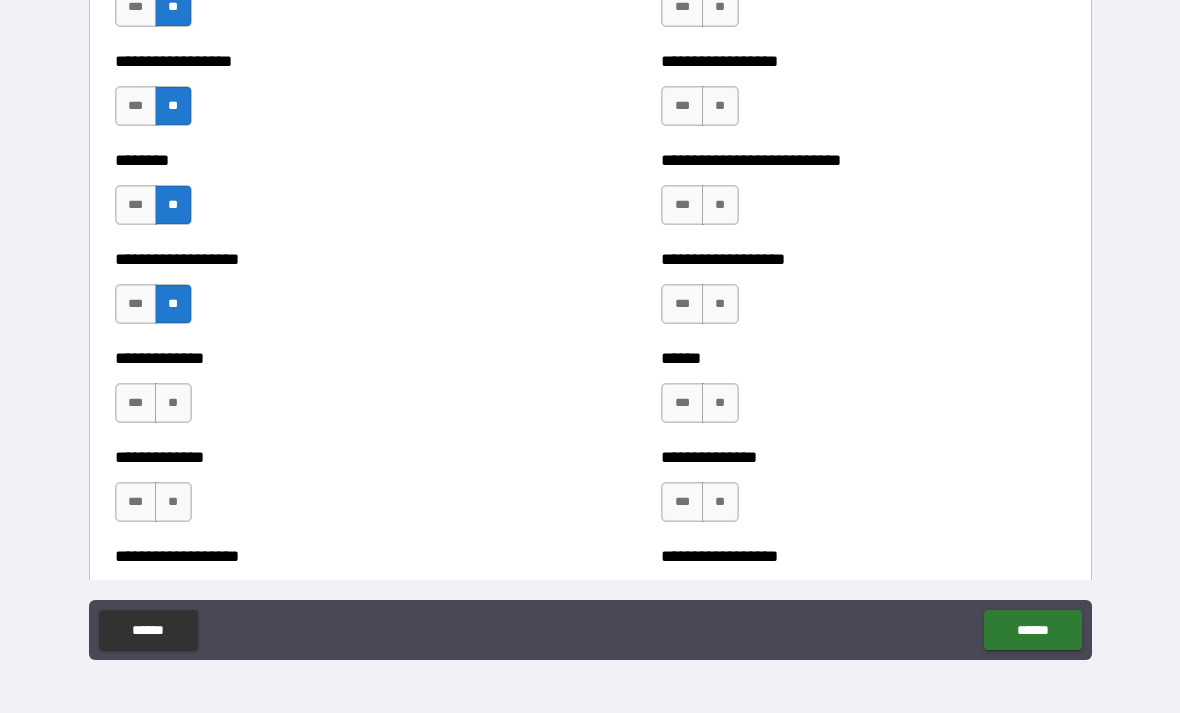 click on "**" at bounding box center (173, 403) 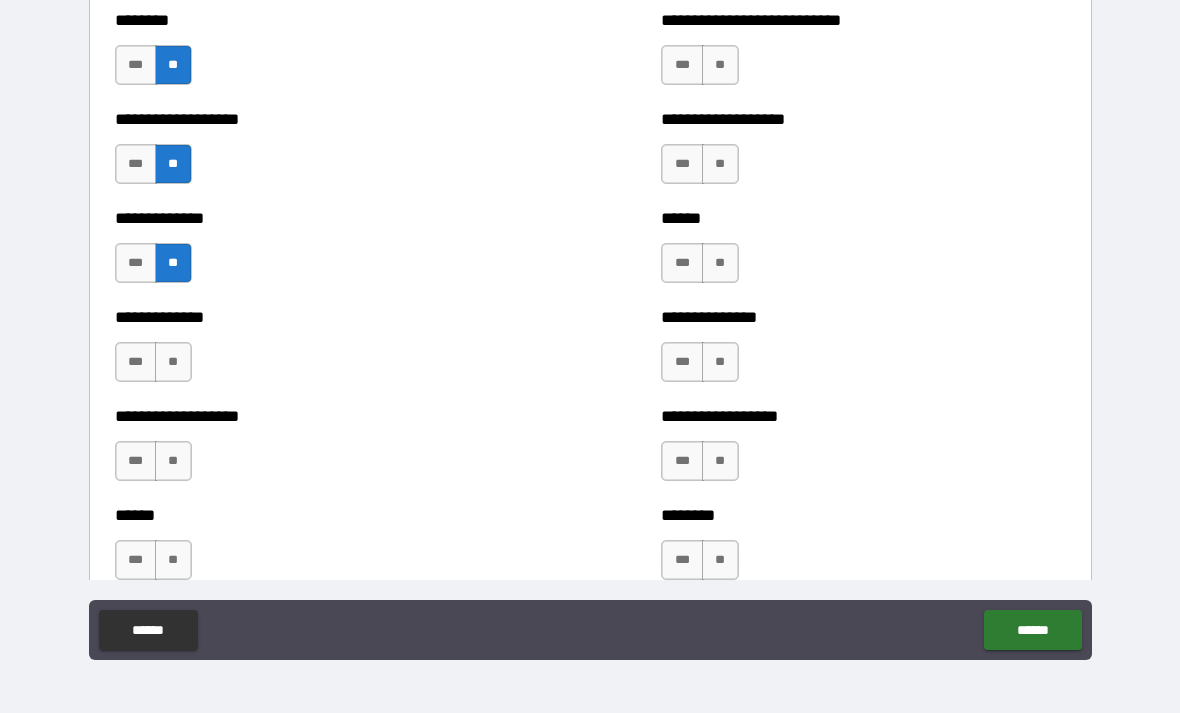 scroll, scrollTop: 4492, scrollLeft: 0, axis: vertical 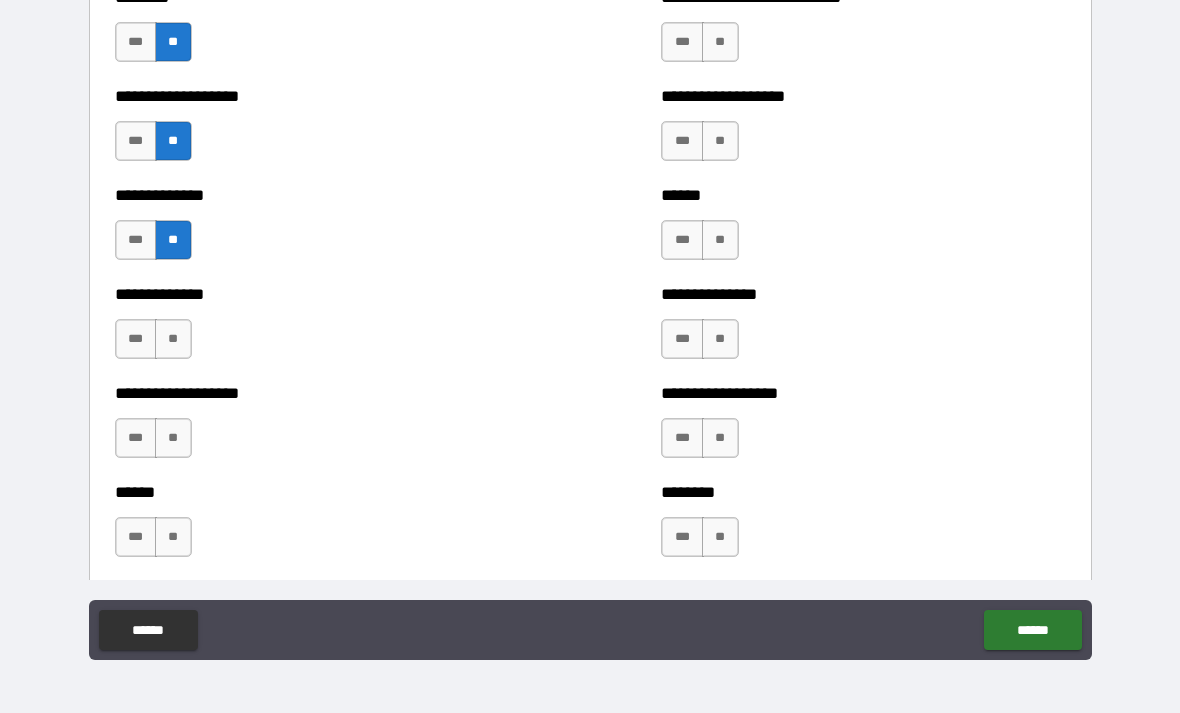 click on "**" at bounding box center [173, 438] 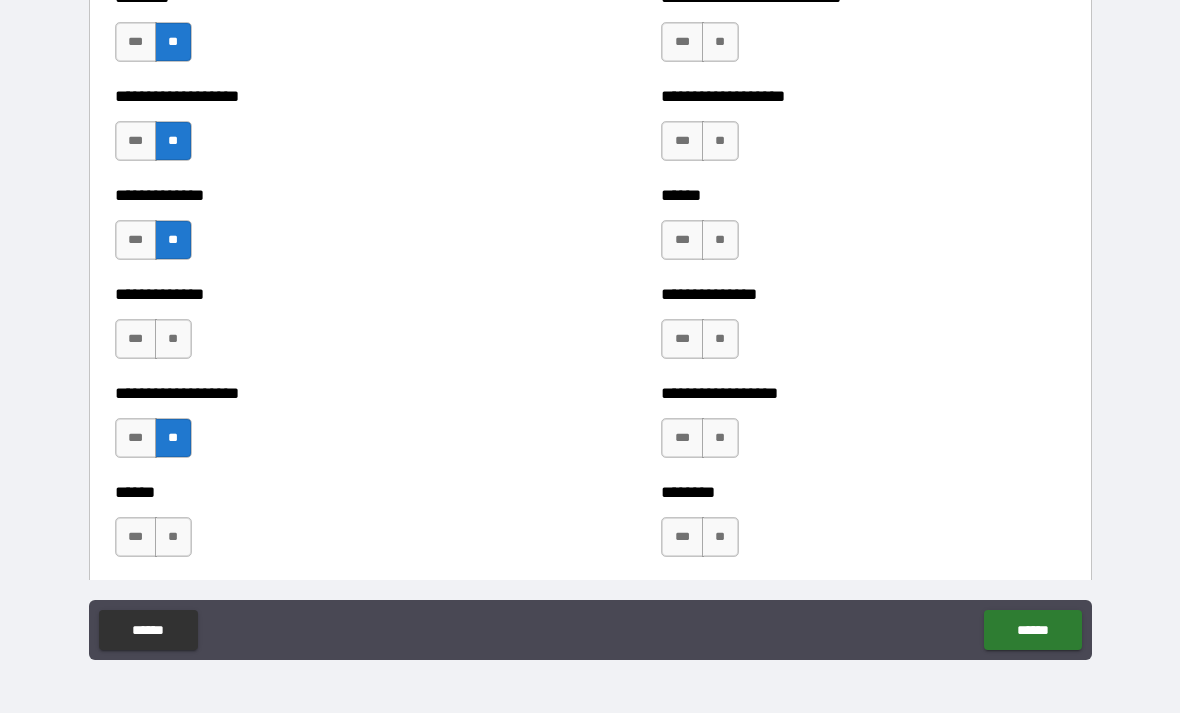 click on "**" at bounding box center [173, 339] 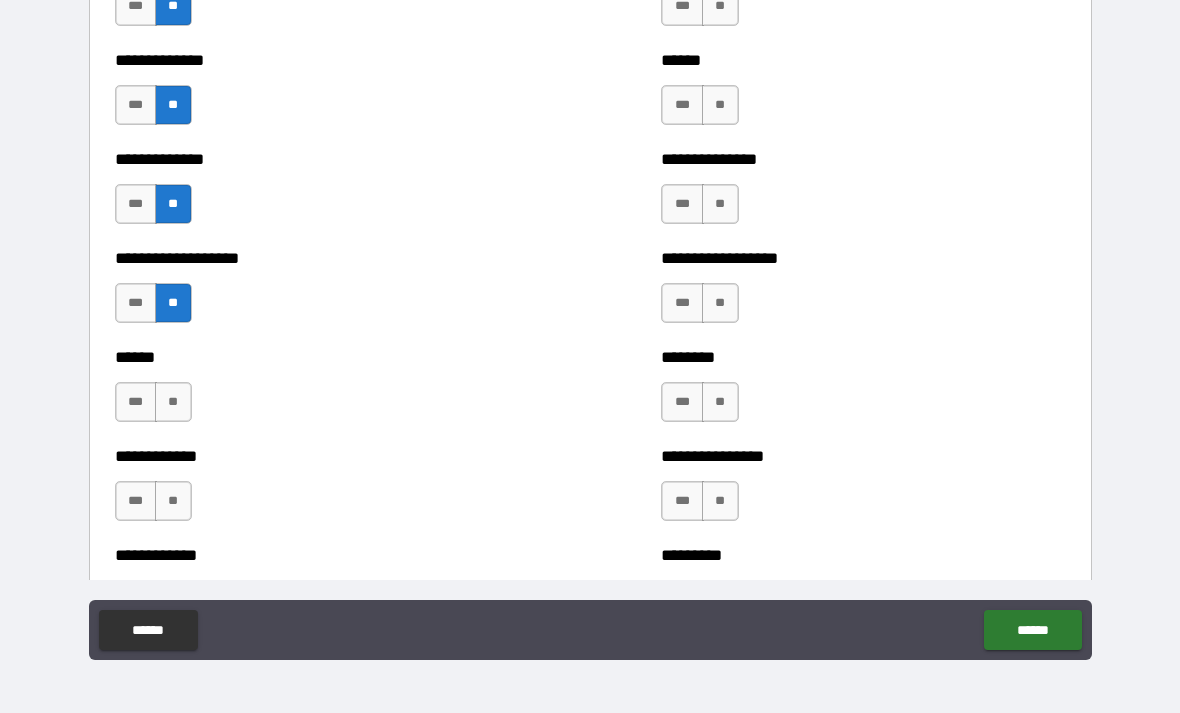 scroll, scrollTop: 4628, scrollLeft: 0, axis: vertical 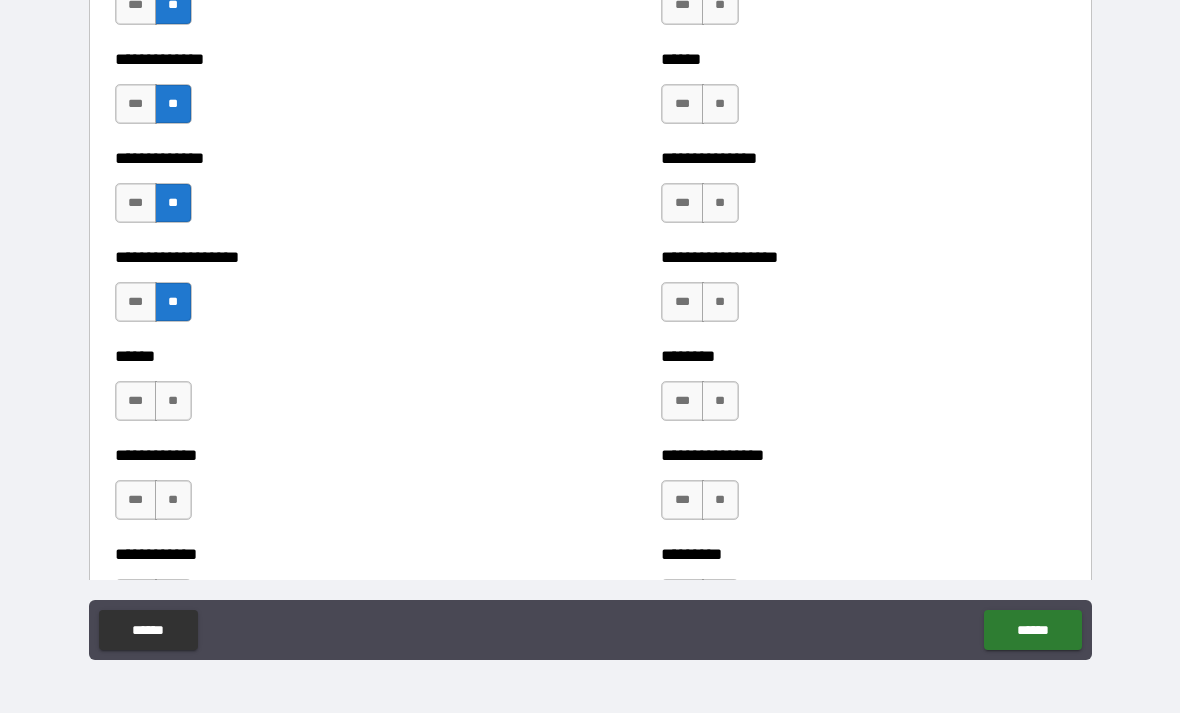 click on "**" at bounding box center [173, 401] 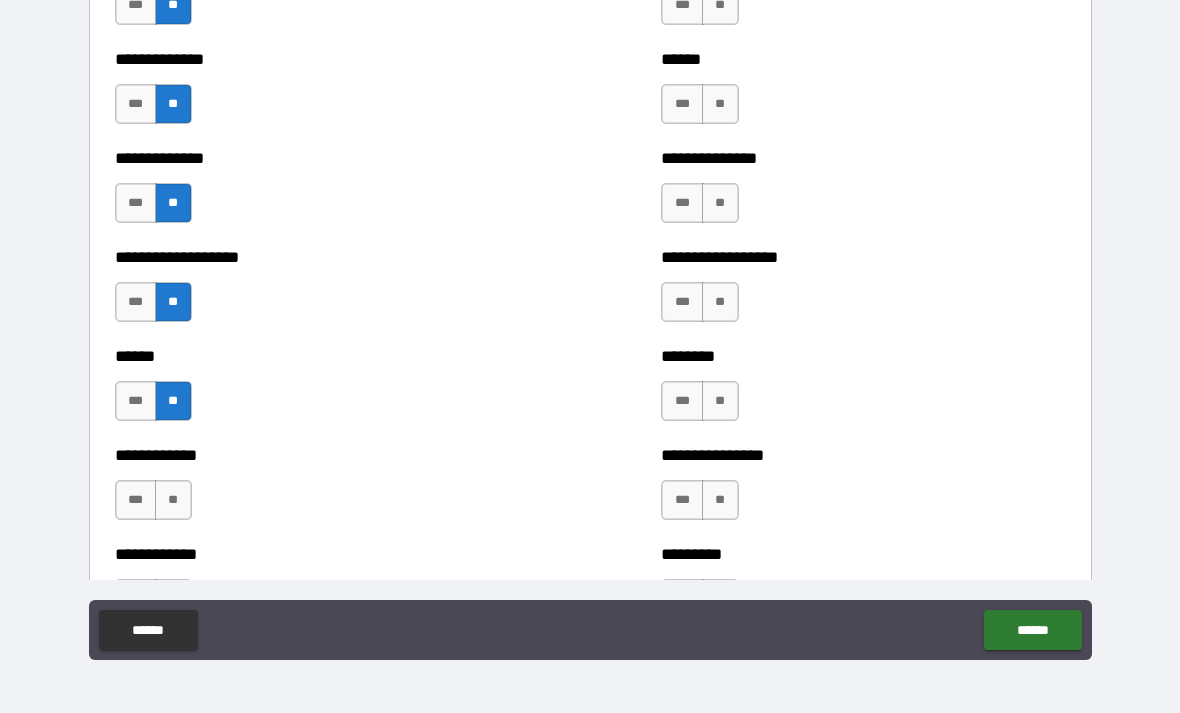 click on "**" at bounding box center [173, 500] 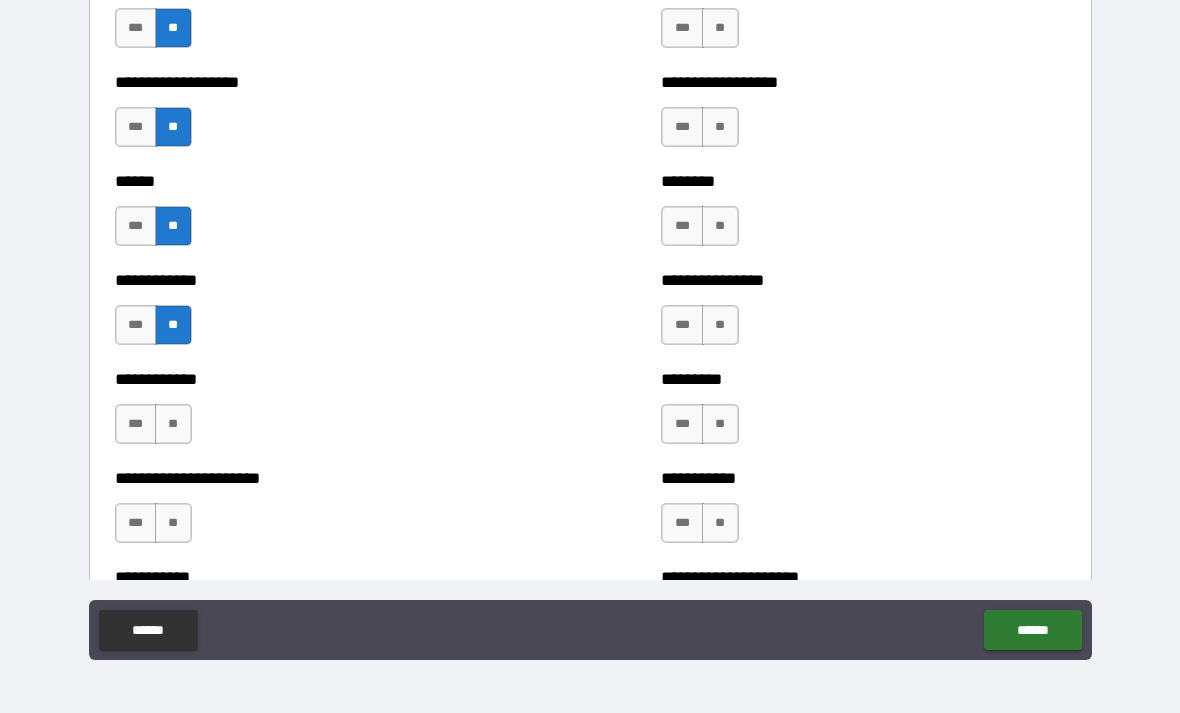 scroll, scrollTop: 4805, scrollLeft: 0, axis: vertical 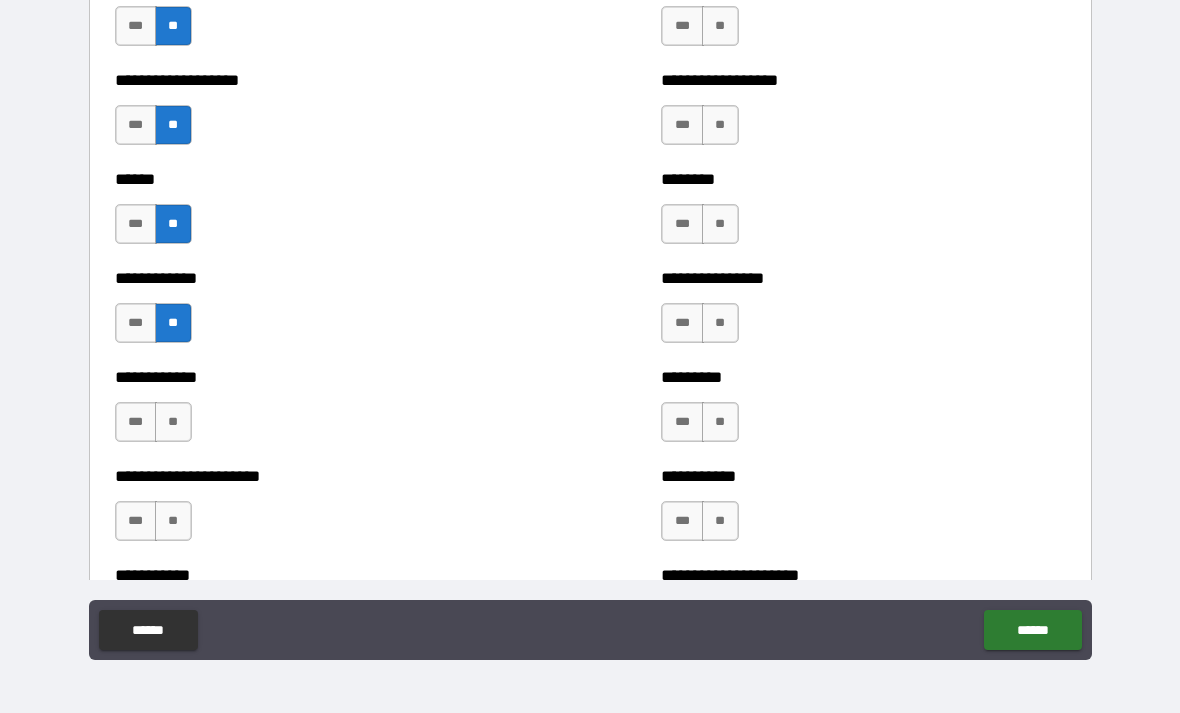 click on "**" at bounding box center (173, 422) 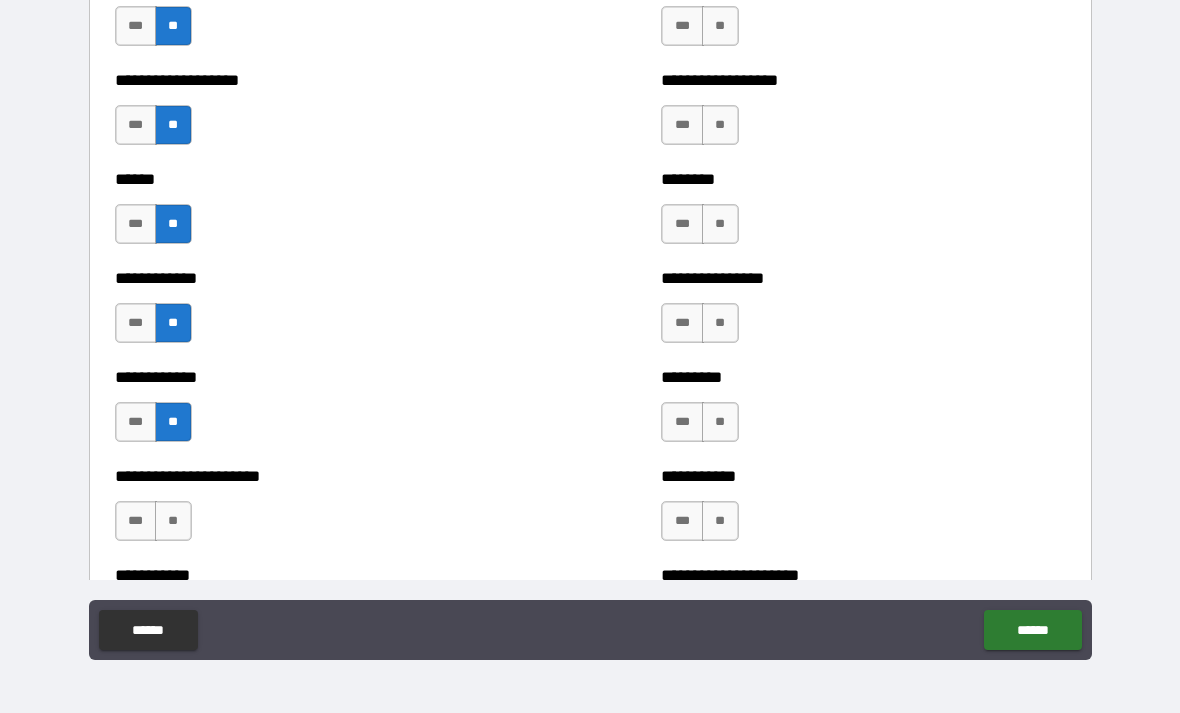 click on "**" at bounding box center (173, 521) 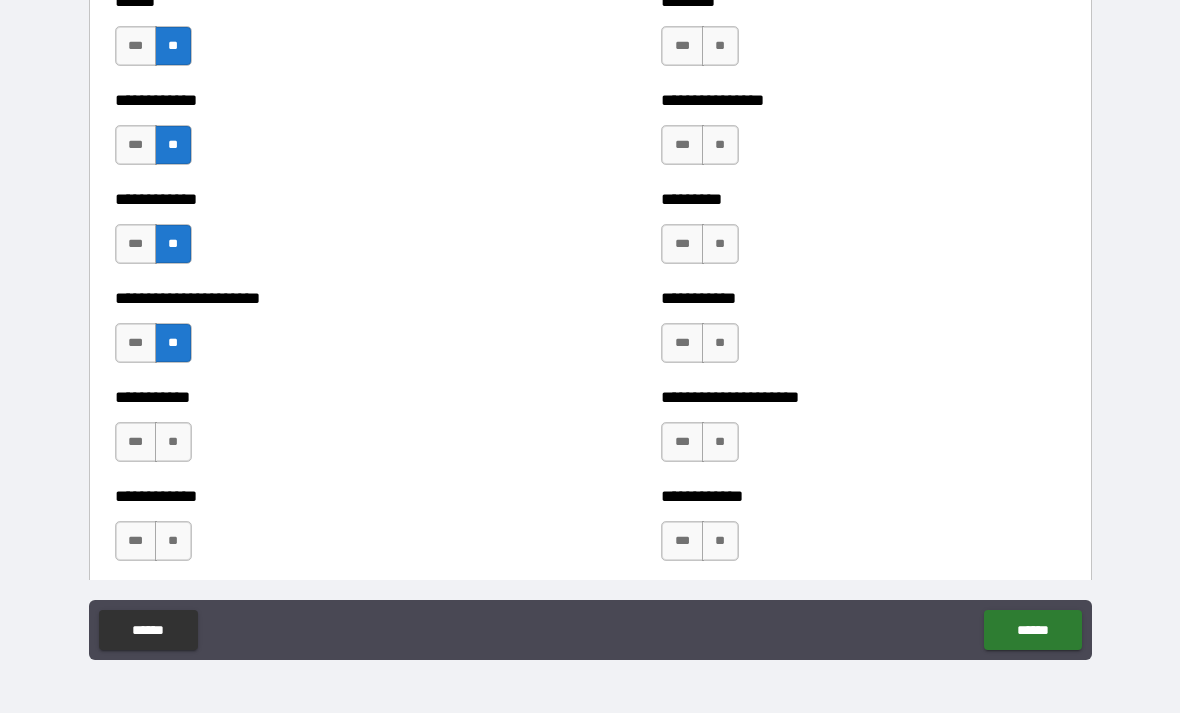 scroll, scrollTop: 4989, scrollLeft: 0, axis: vertical 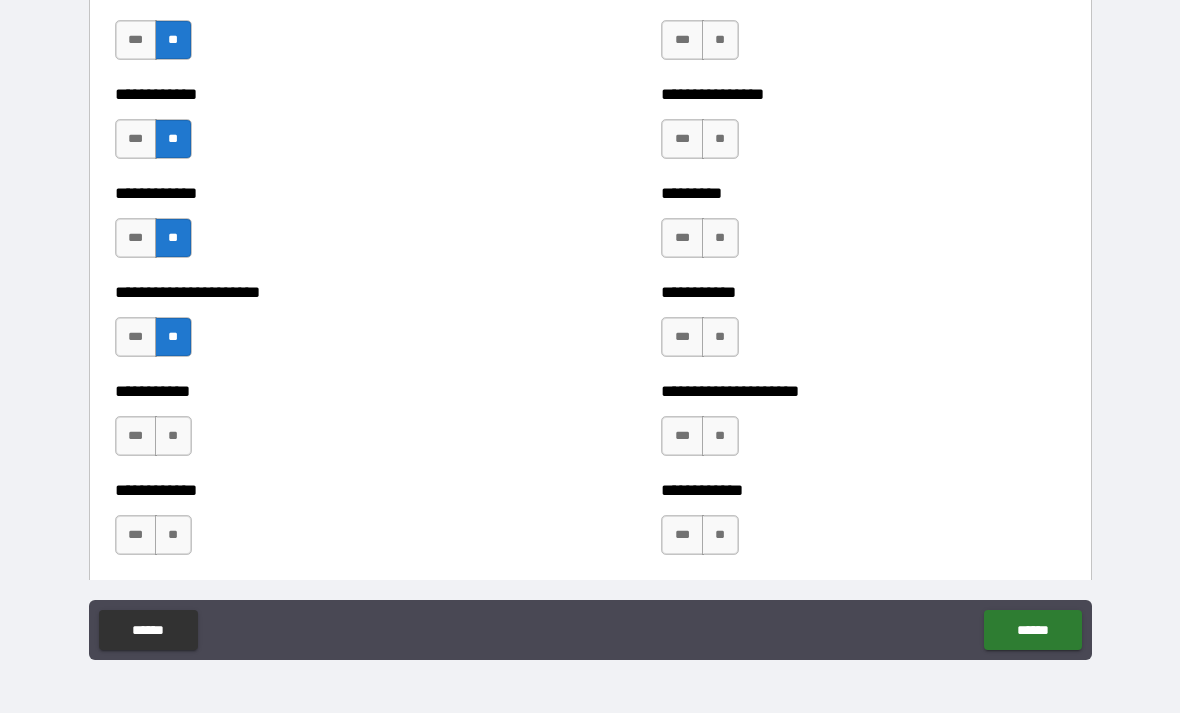click on "**" at bounding box center [173, 436] 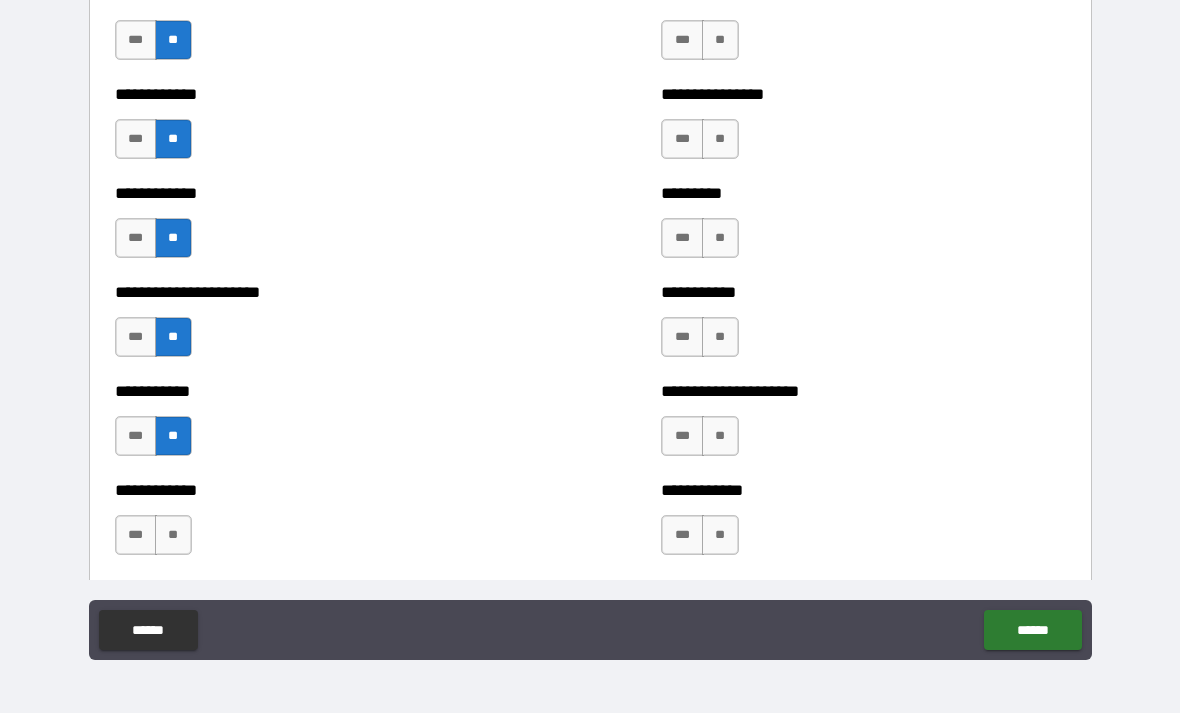 click on "**" at bounding box center (173, 535) 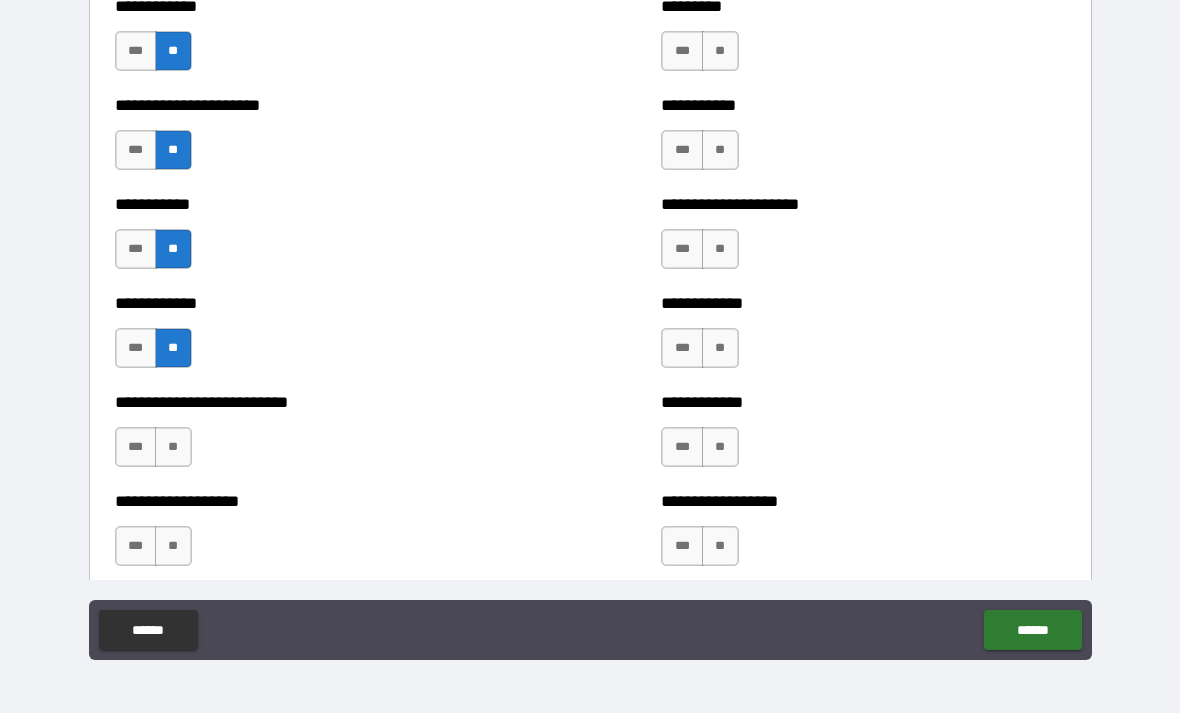 scroll, scrollTop: 5177, scrollLeft: 0, axis: vertical 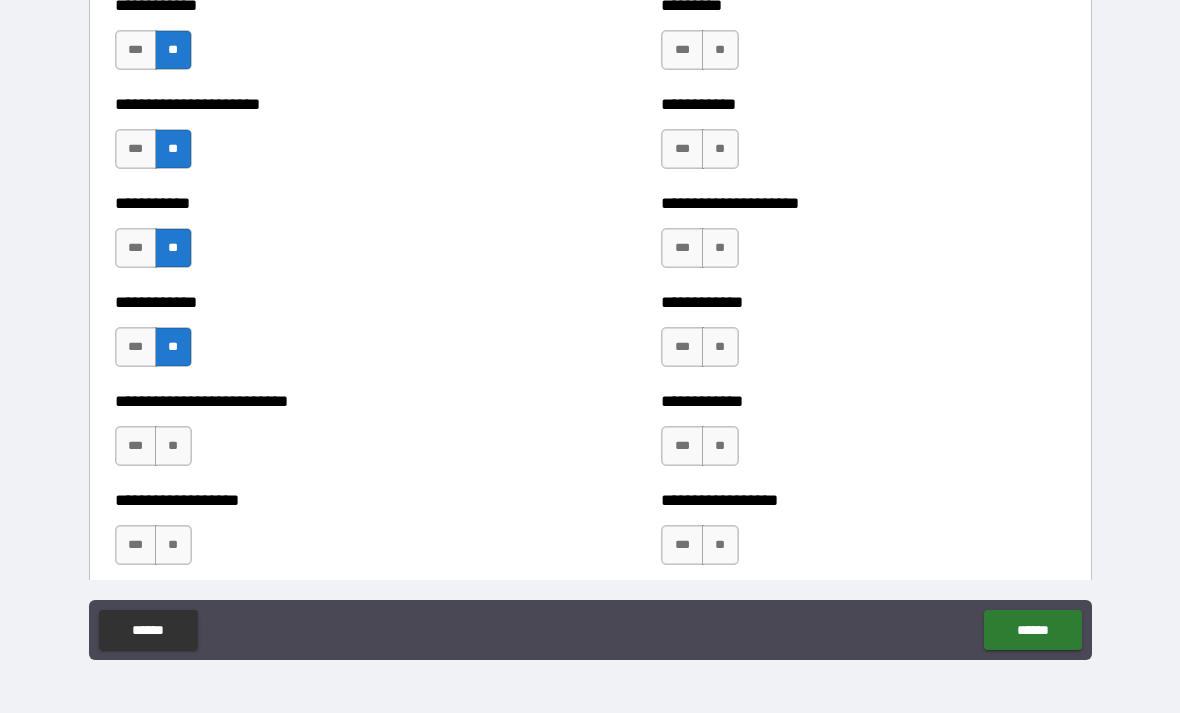 click on "**" at bounding box center (173, 446) 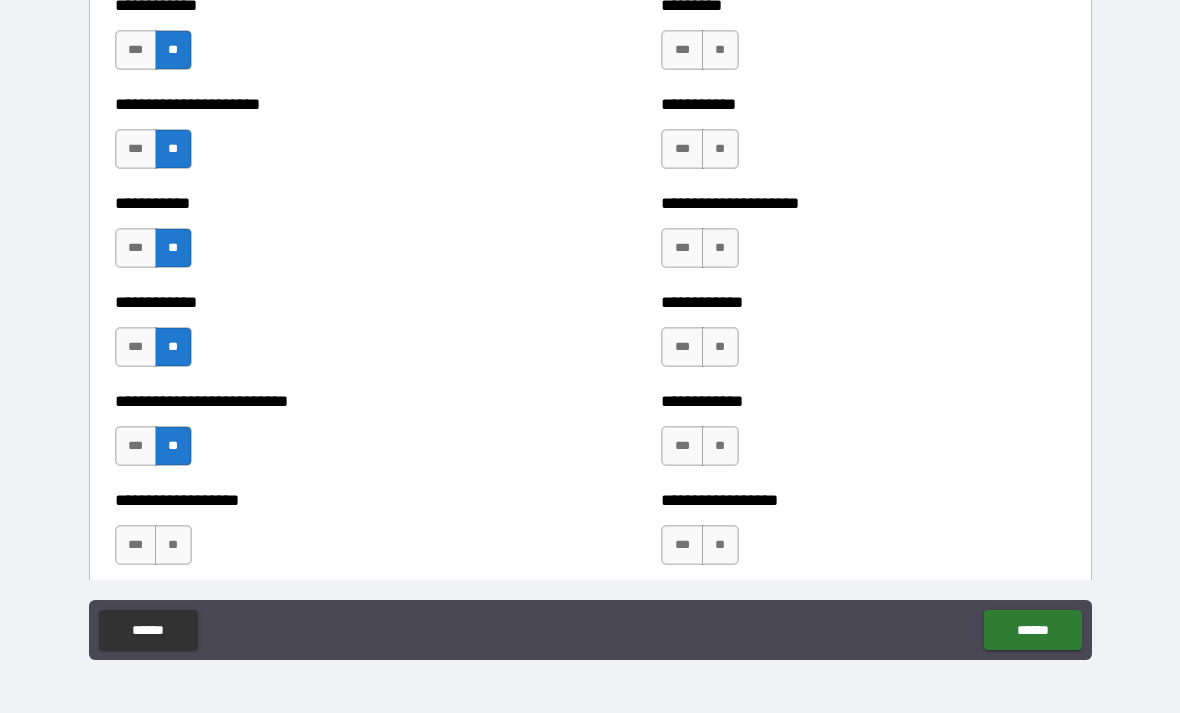 click on "**" at bounding box center (173, 545) 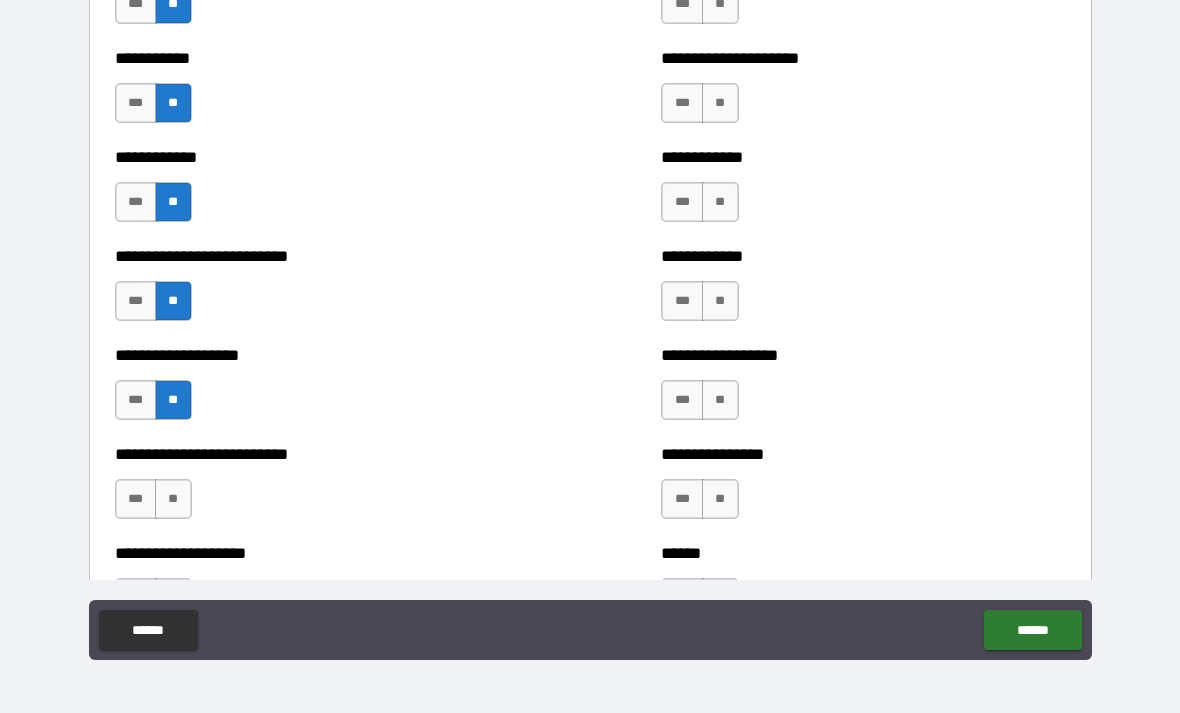 click on "**" at bounding box center [173, 499] 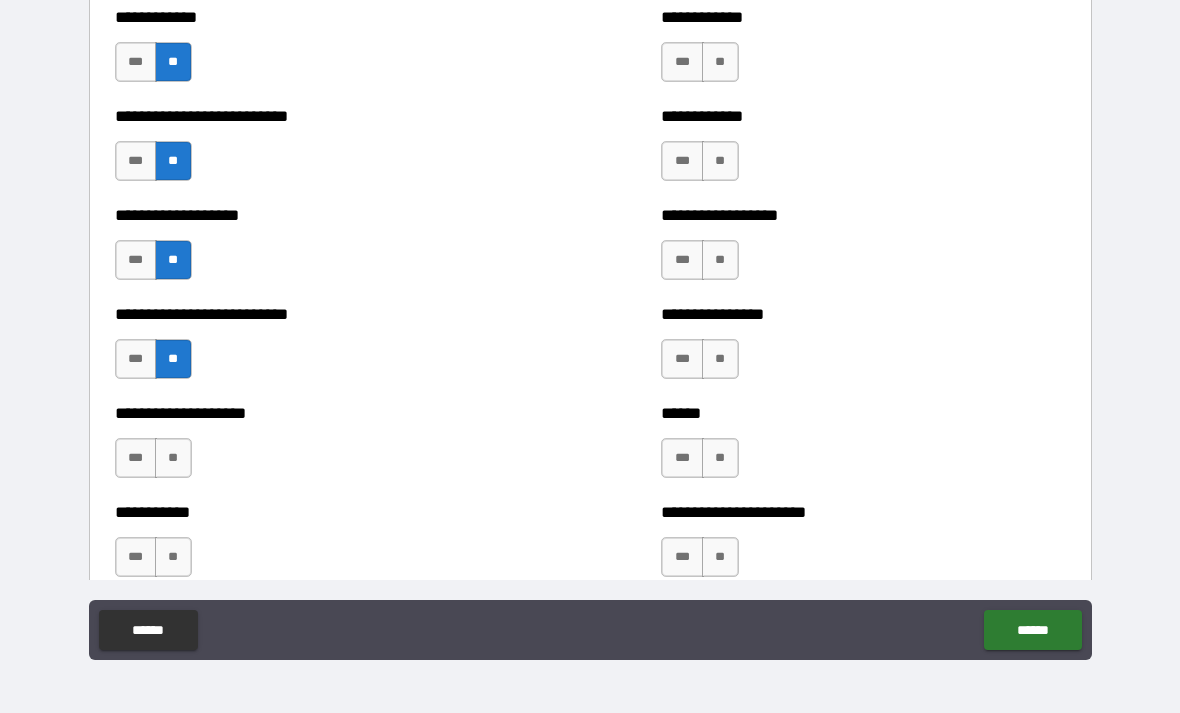 click on "**" at bounding box center (173, 458) 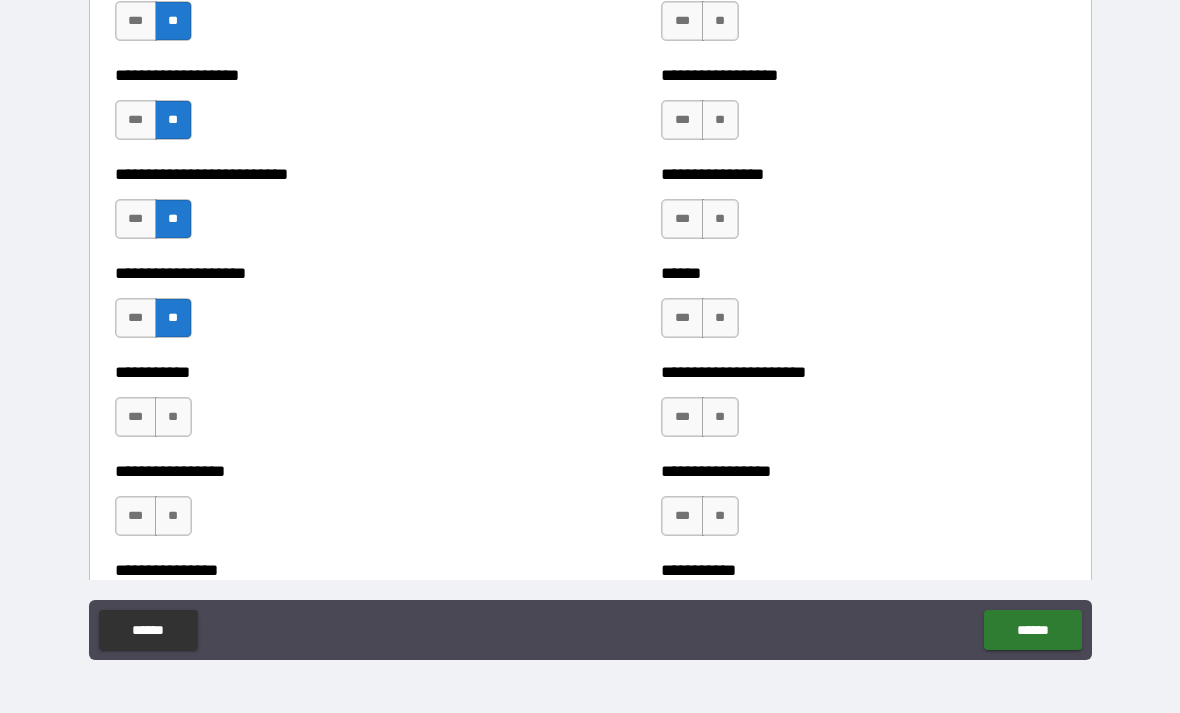 scroll, scrollTop: 5638, scrollLeft: 0, axis: vertical 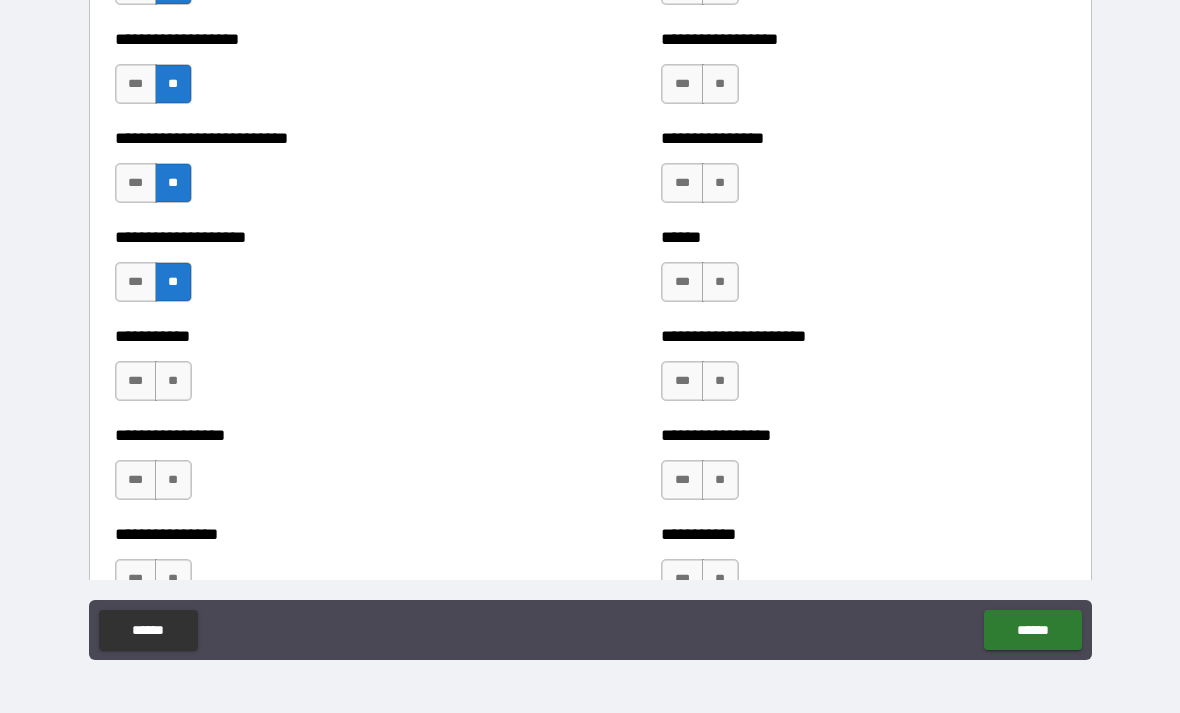 click on "**" at bounding box center (173, 381) 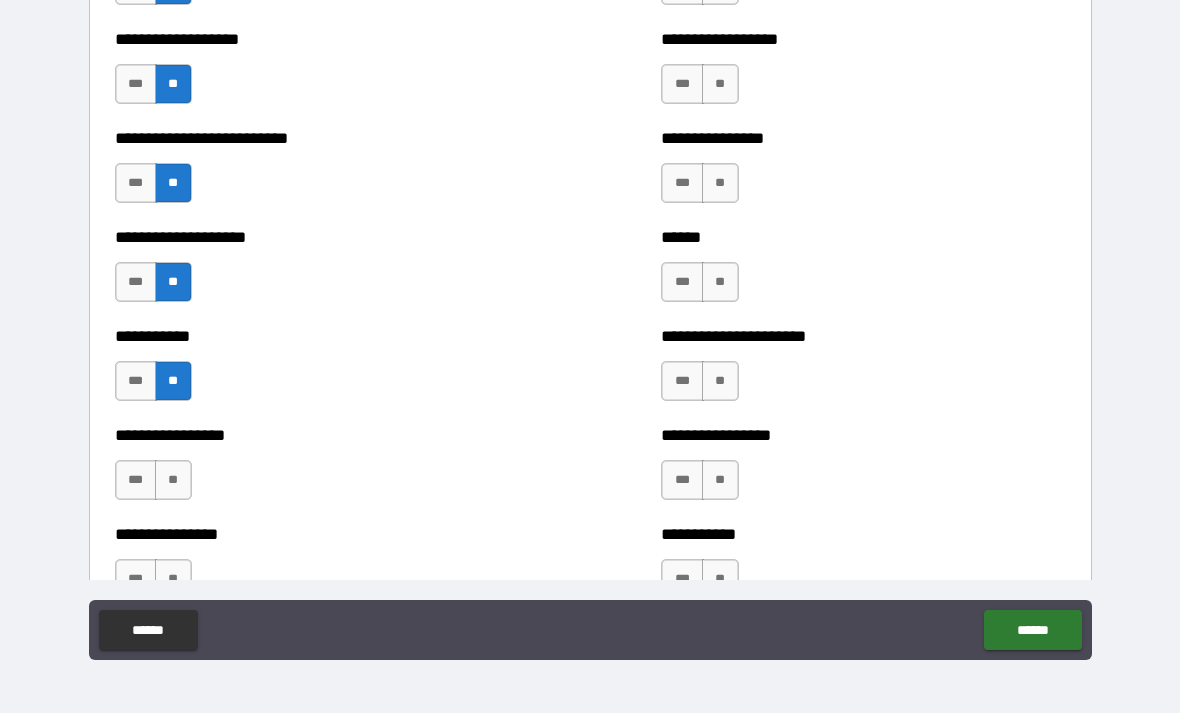 click on "**" at bounding box center (173, 480) 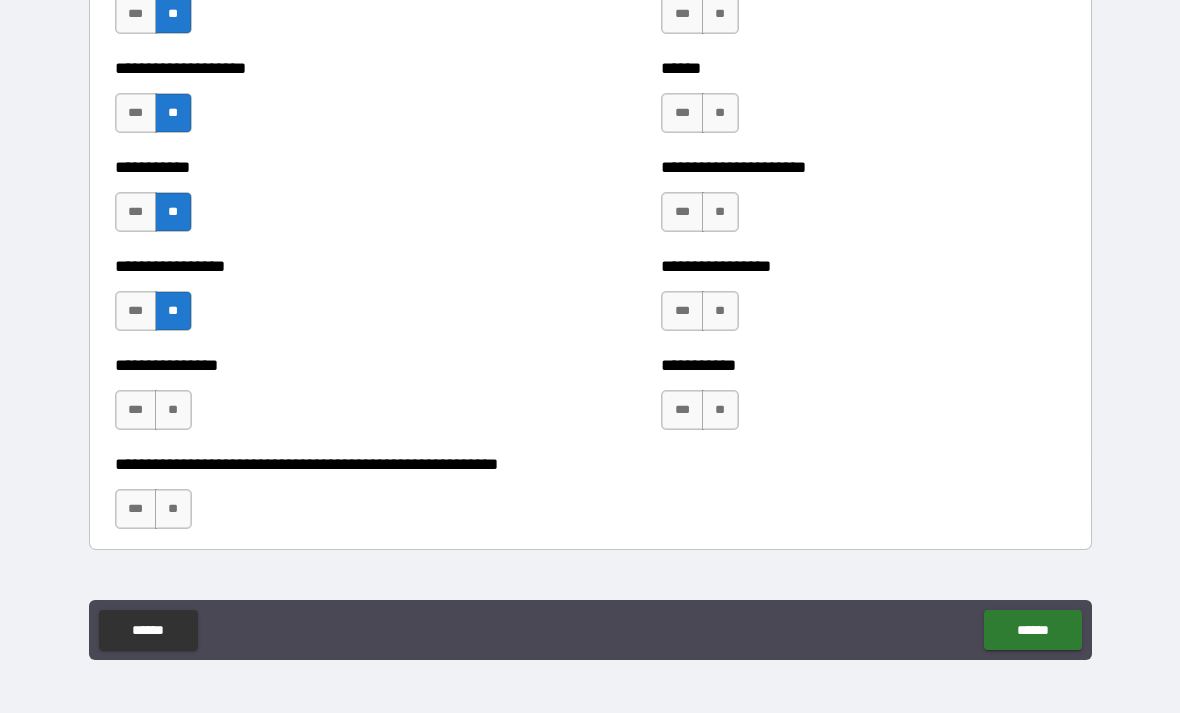 scroll, scrollTop: 5811, scrollLeft: 0, axis: vertical 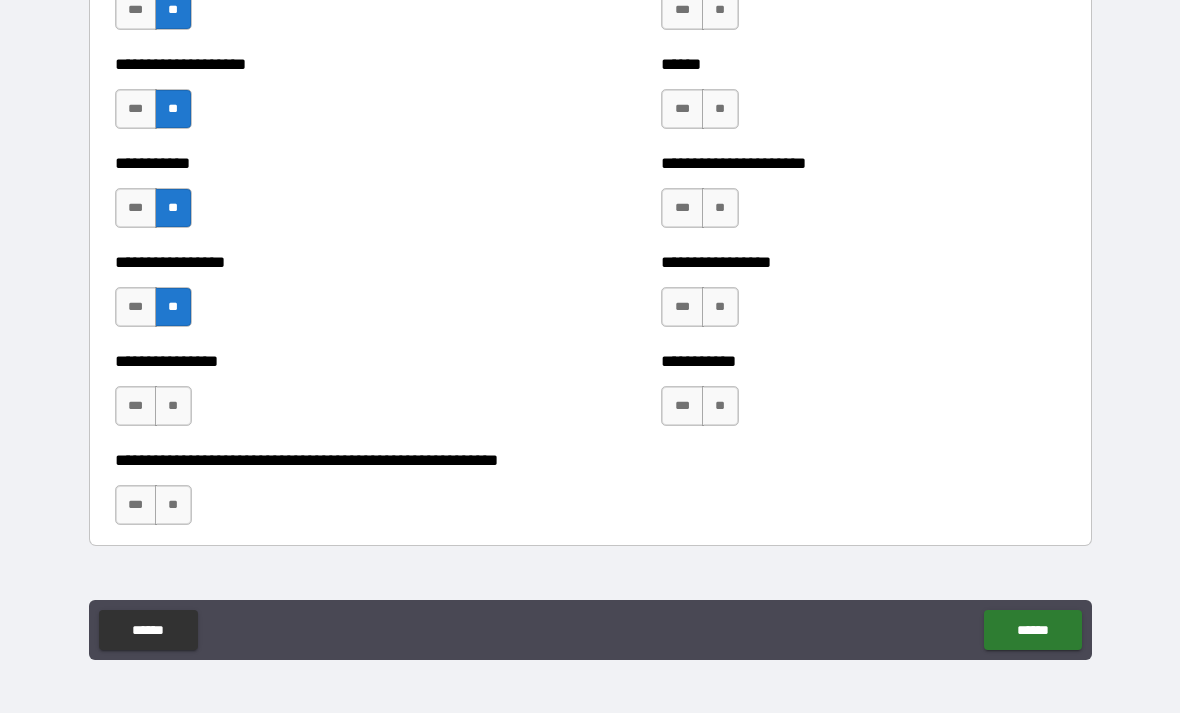 click on "**" at bounding box center (173, 406) 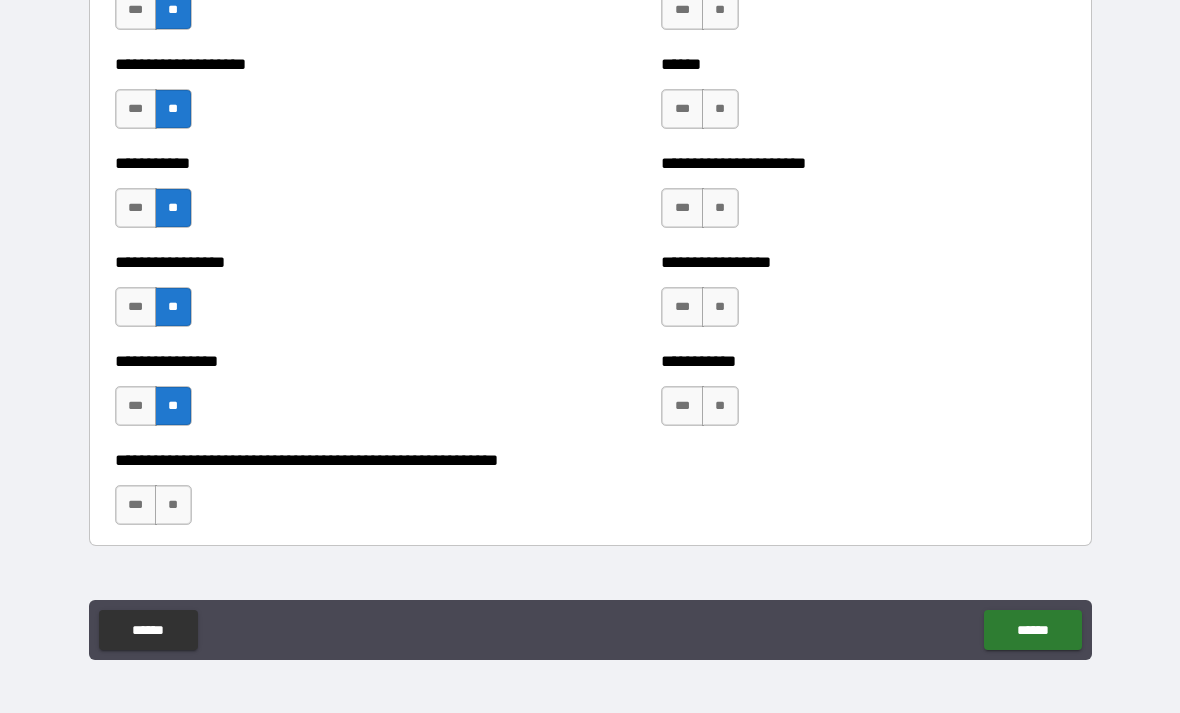 click on "**" at bounding box center (173, 505) 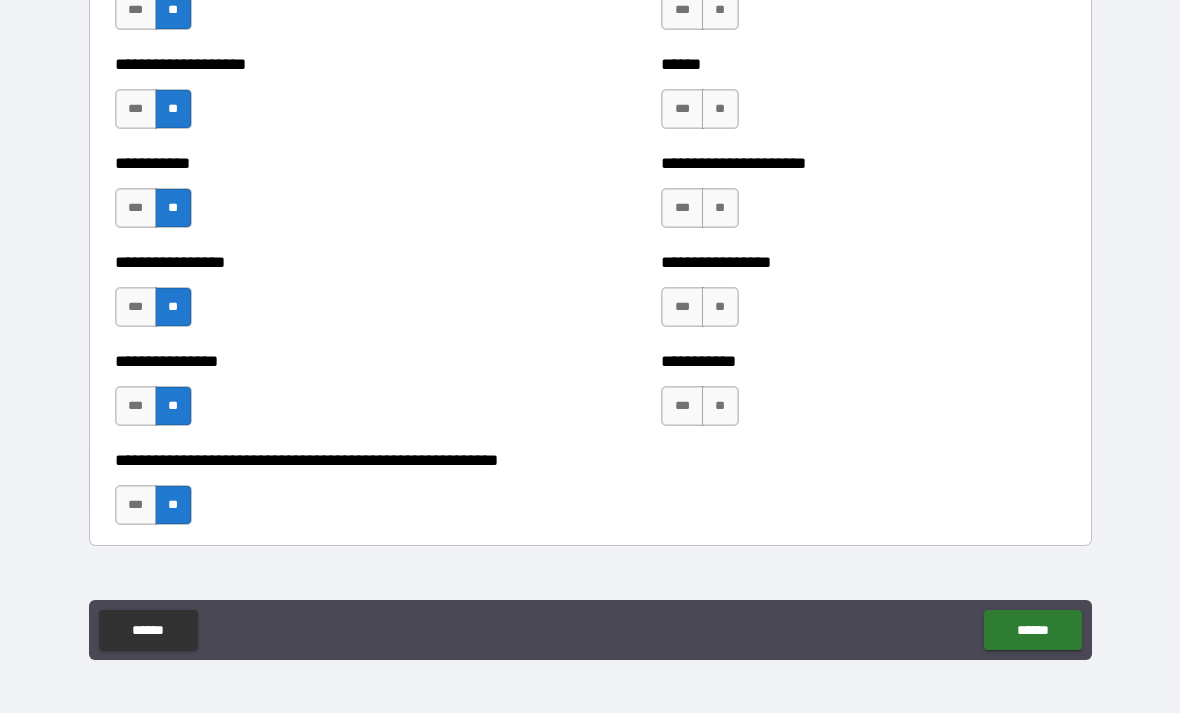 click on "******" at bounding box center [1032, 630] 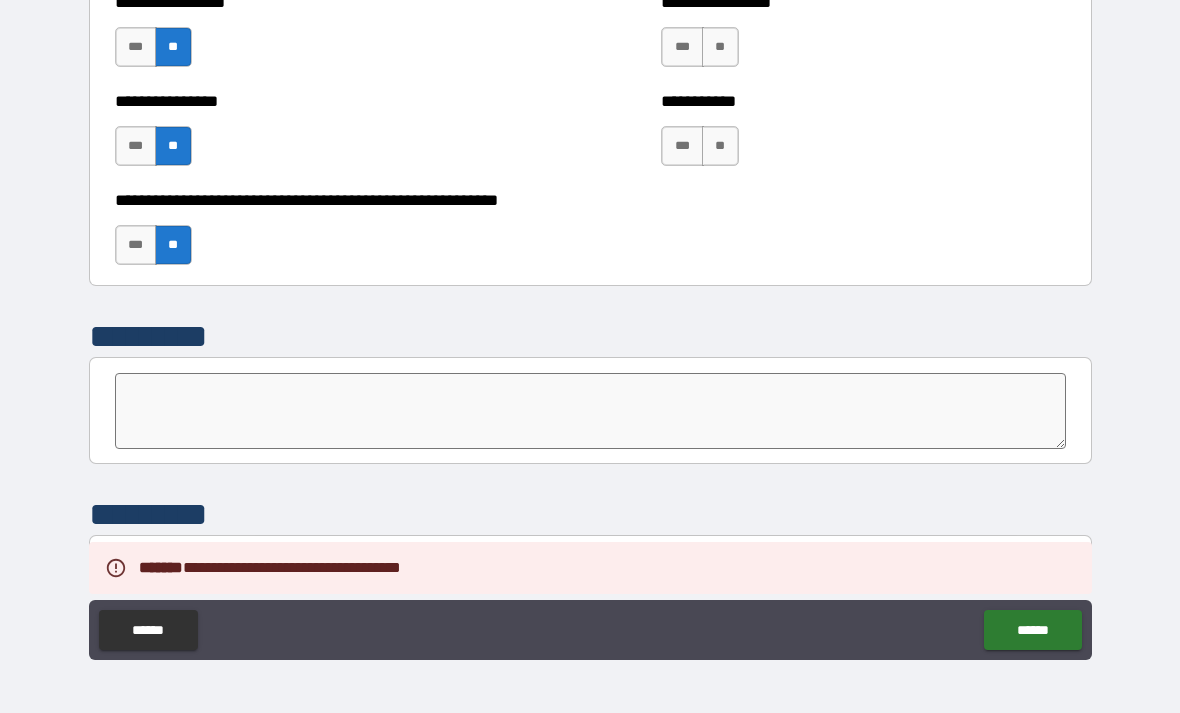 scroll, scrollTop: 6074, scrollLeft: 0, axis: vertical 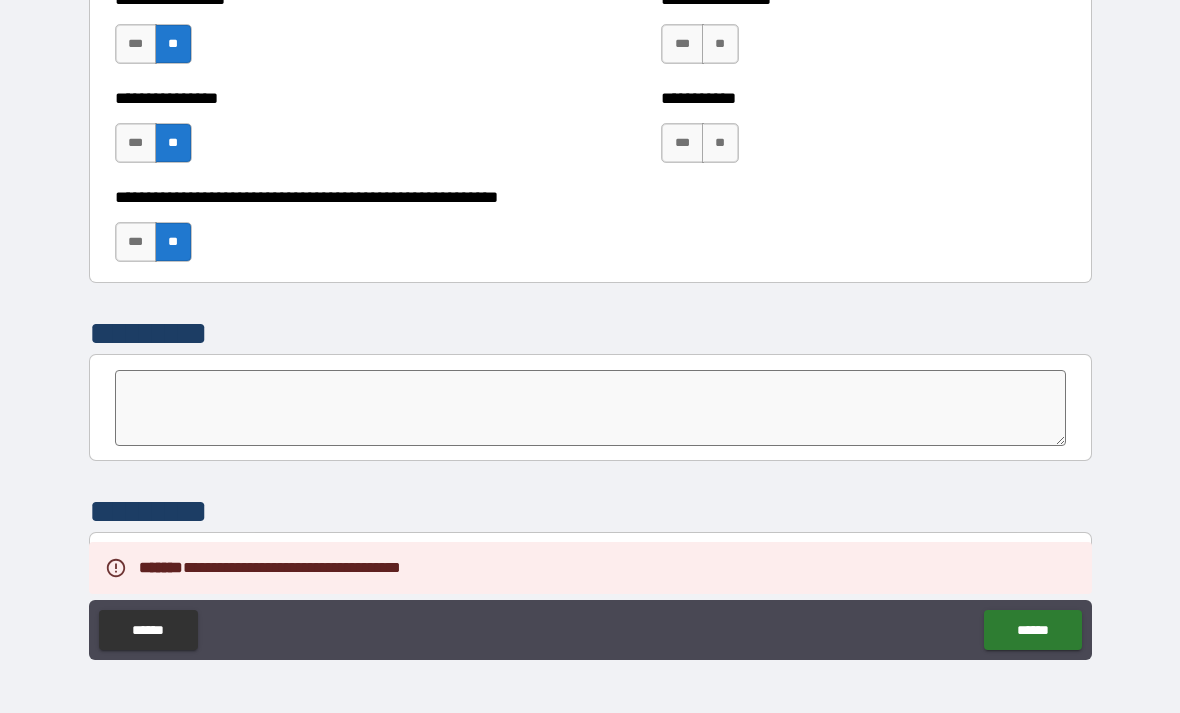 click at bounding box center (591, 408) 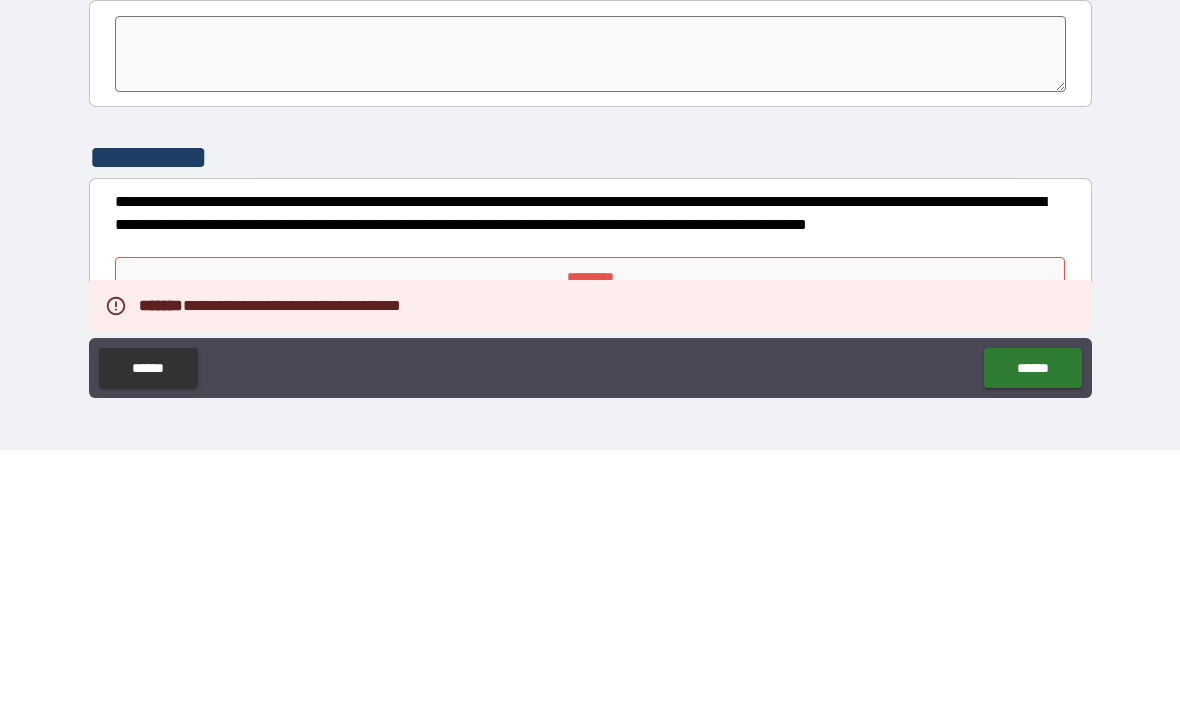 scroll, scrollTop: 6166, scrollLeft: 0, axis: vertical 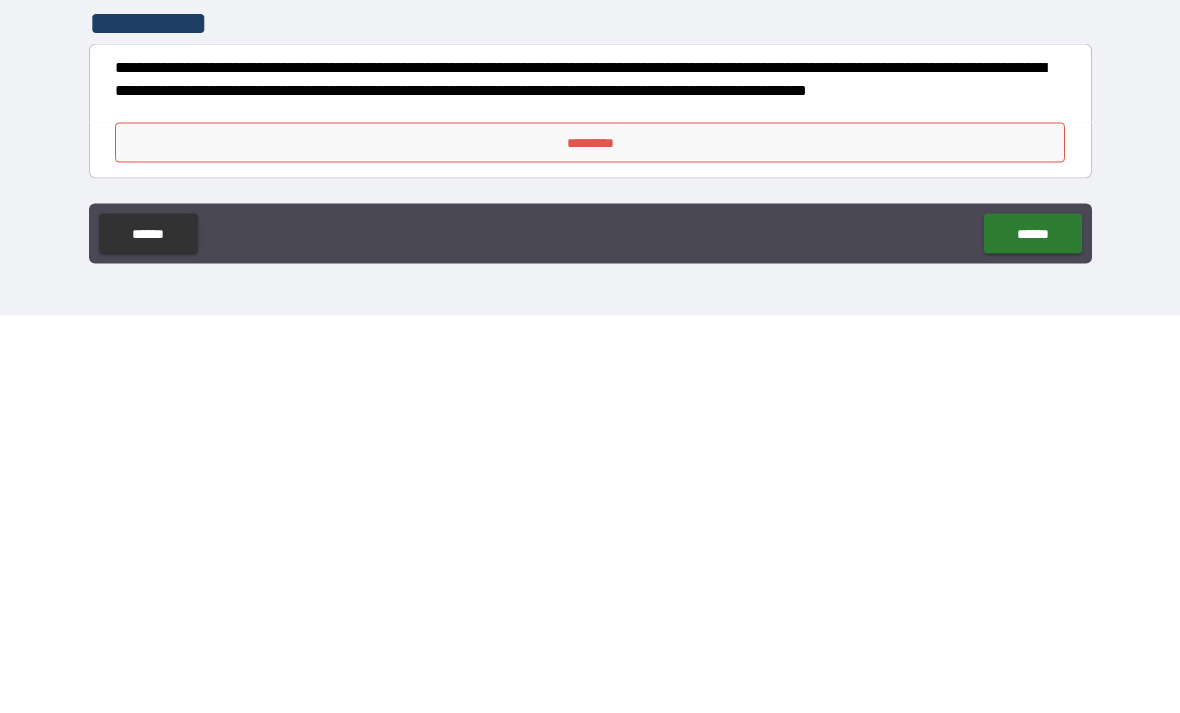 click on "*********" at bounding box center [590, 540] 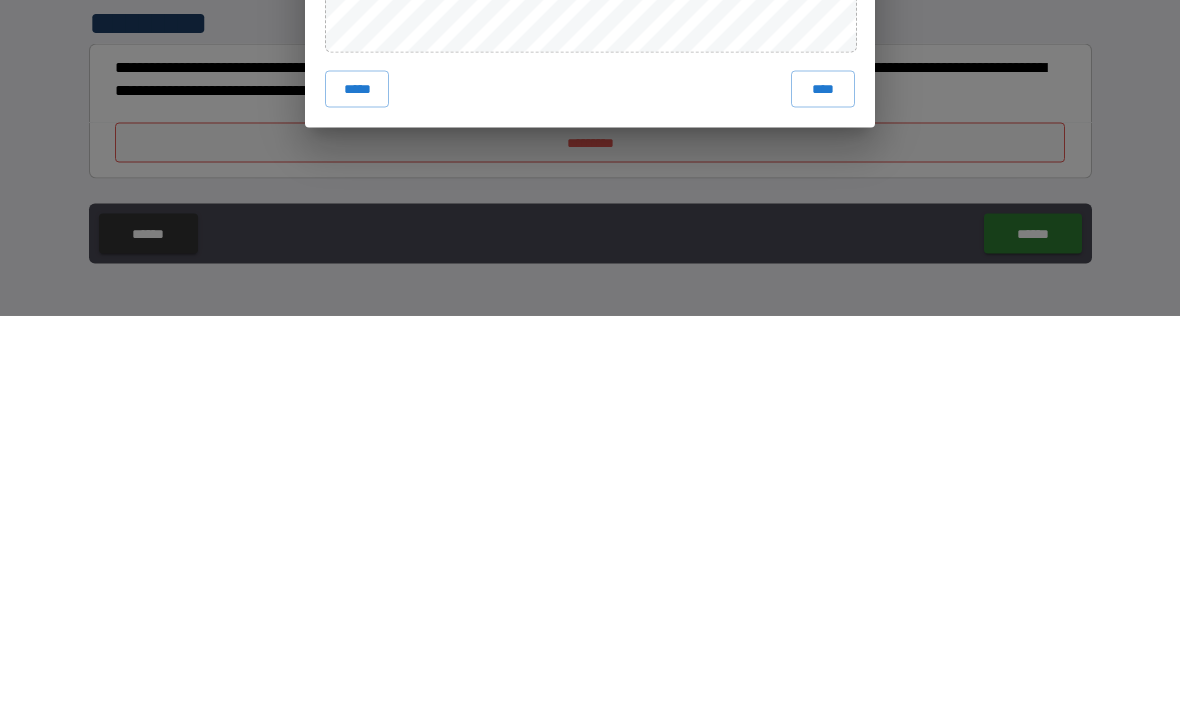 scroll, scrollTop: 64, scrollLeft: 0, axis: vertical 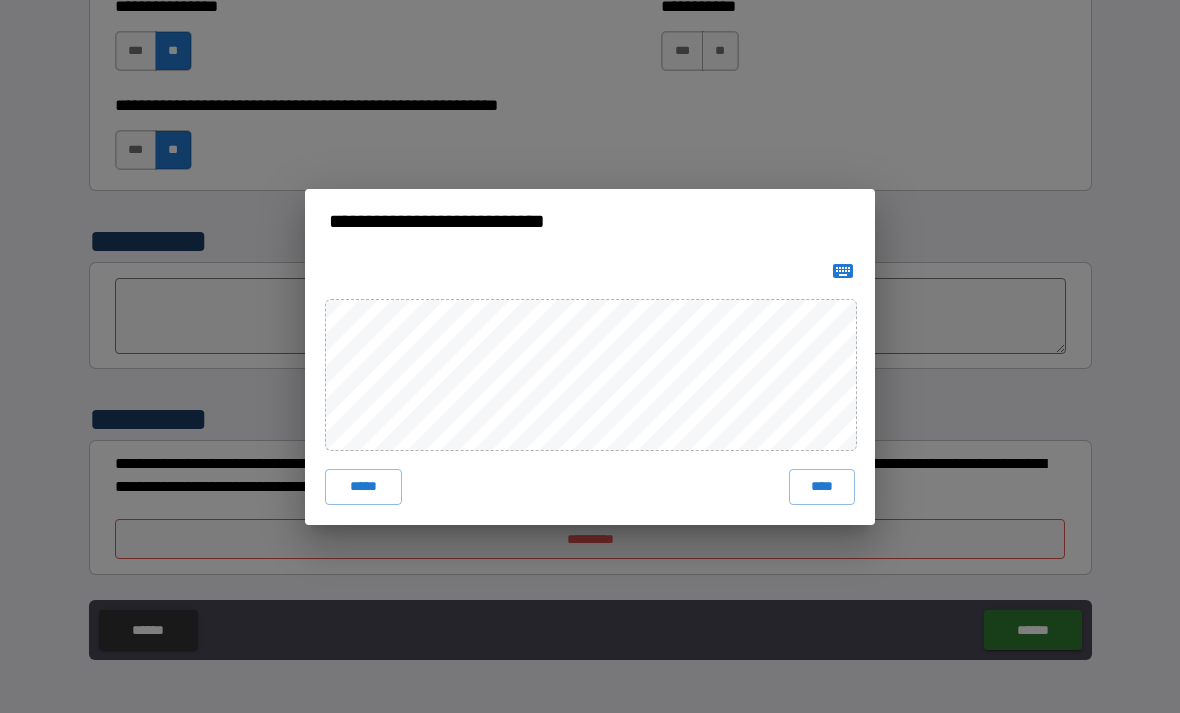 click on "****" at bounding box center [822, 487] 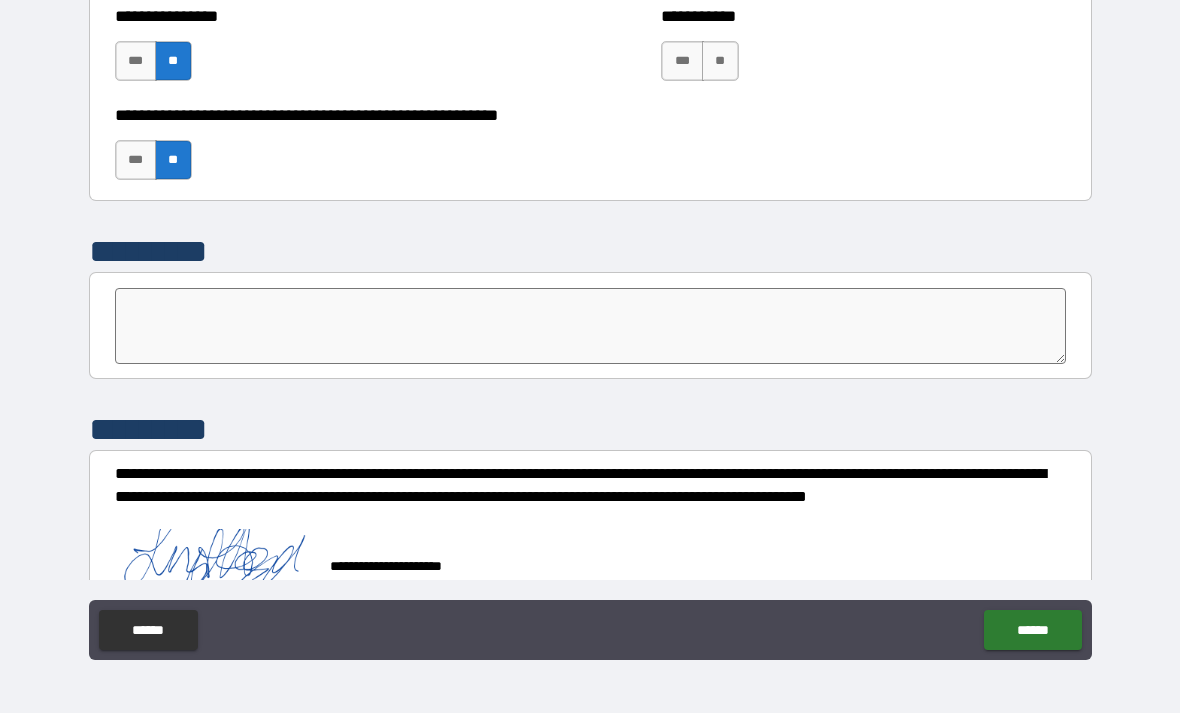 click on "******" at bounding box center [1032, 630] 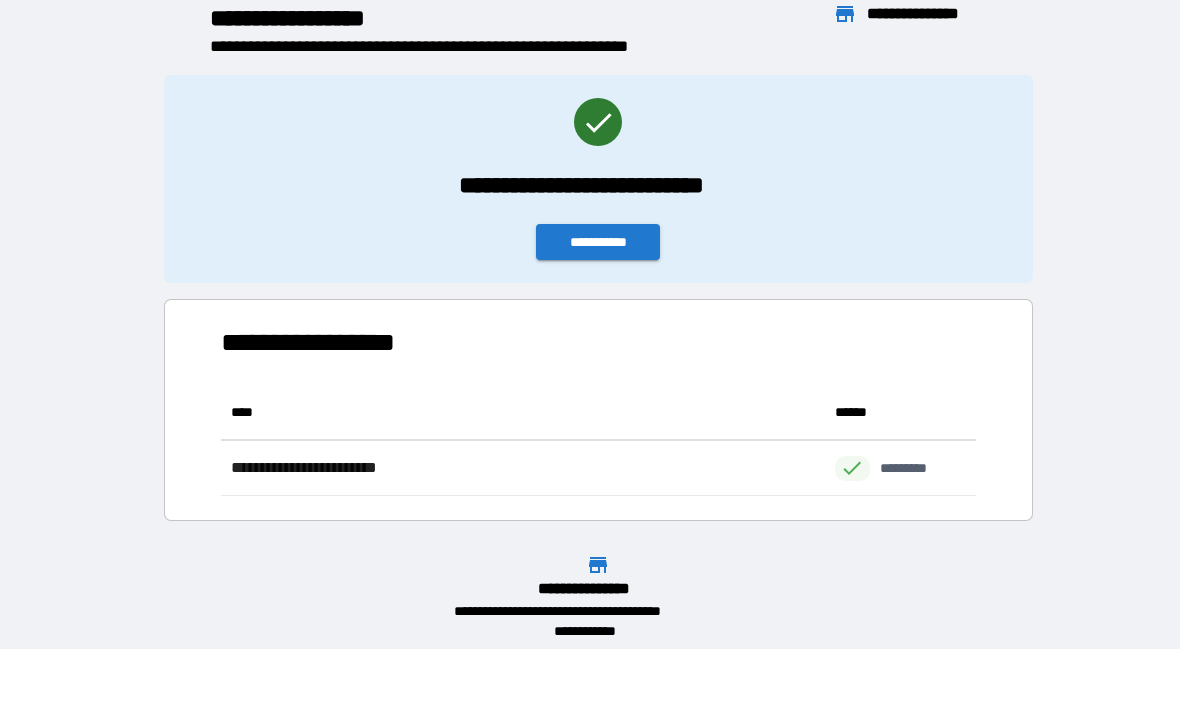 scroll, scrollTop: 1, scrollLeft: 1, axis: both 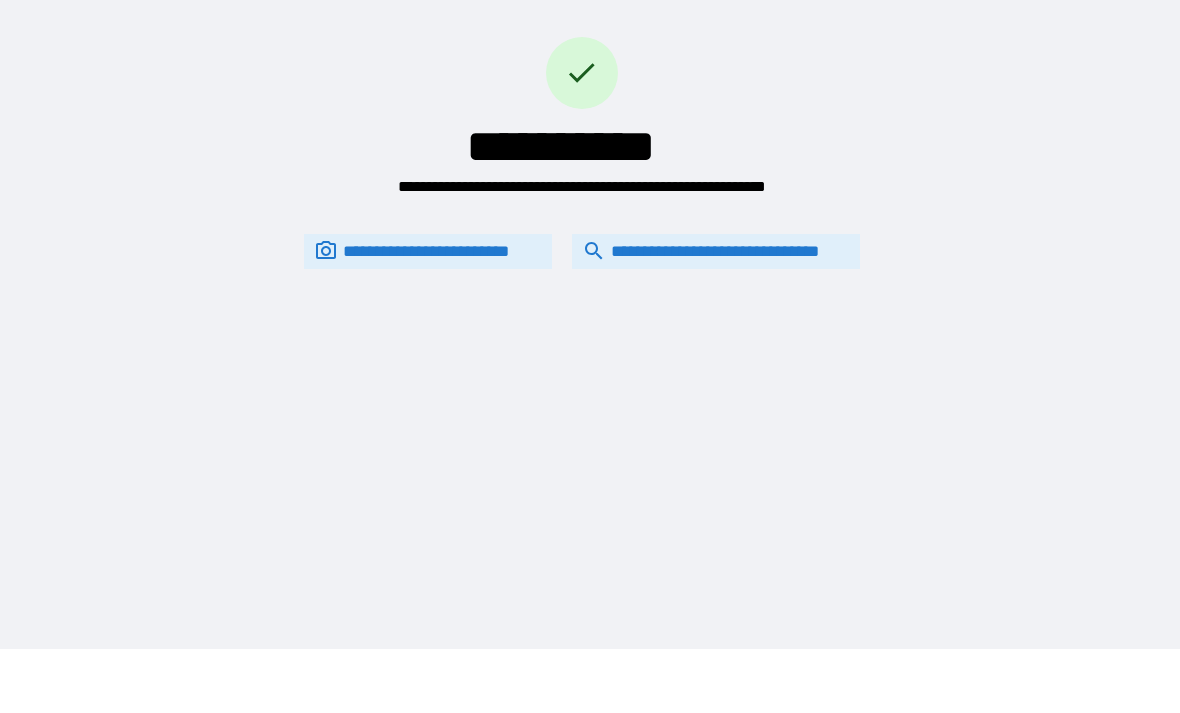 click on "**********" at bounding box center (716, 251) 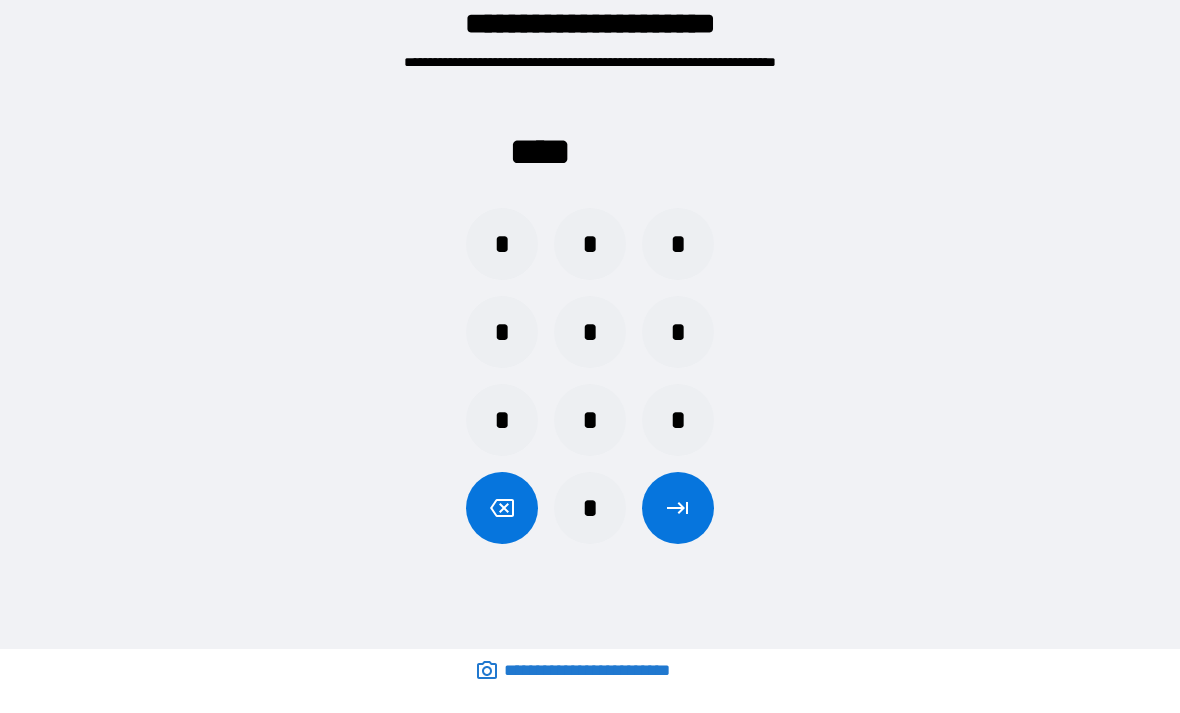click on "*" at bounding box center (590, 244) 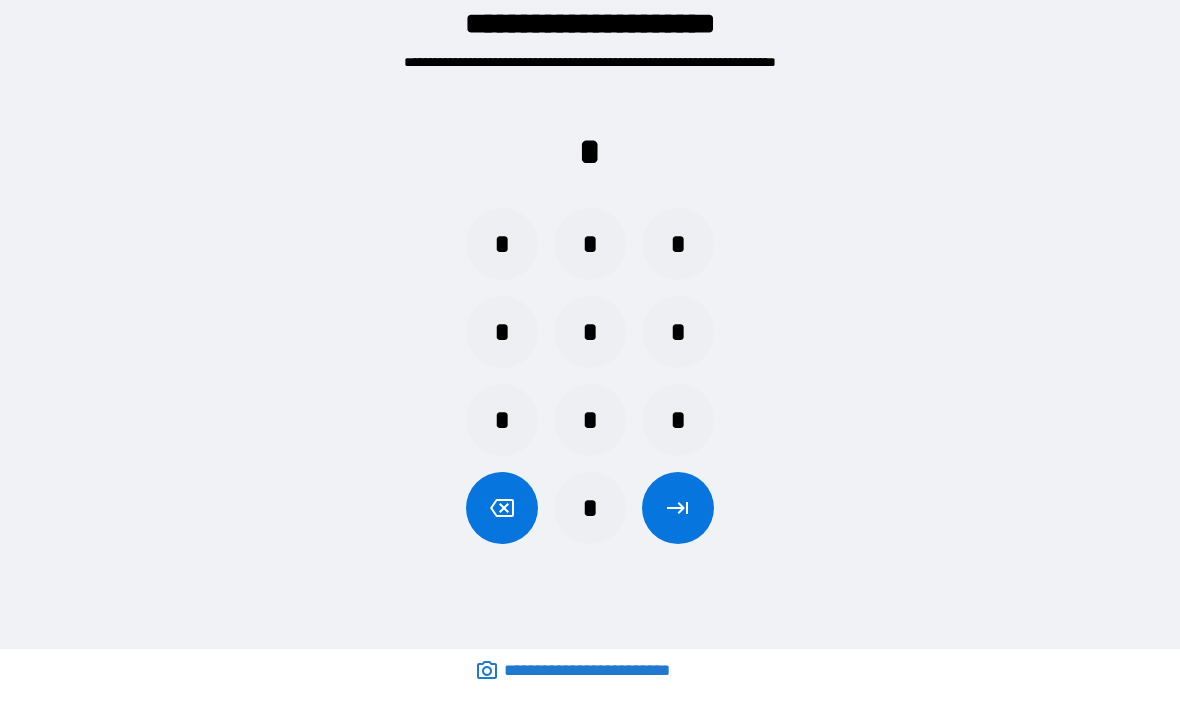 click on "*" at bounding box center [590, 332] 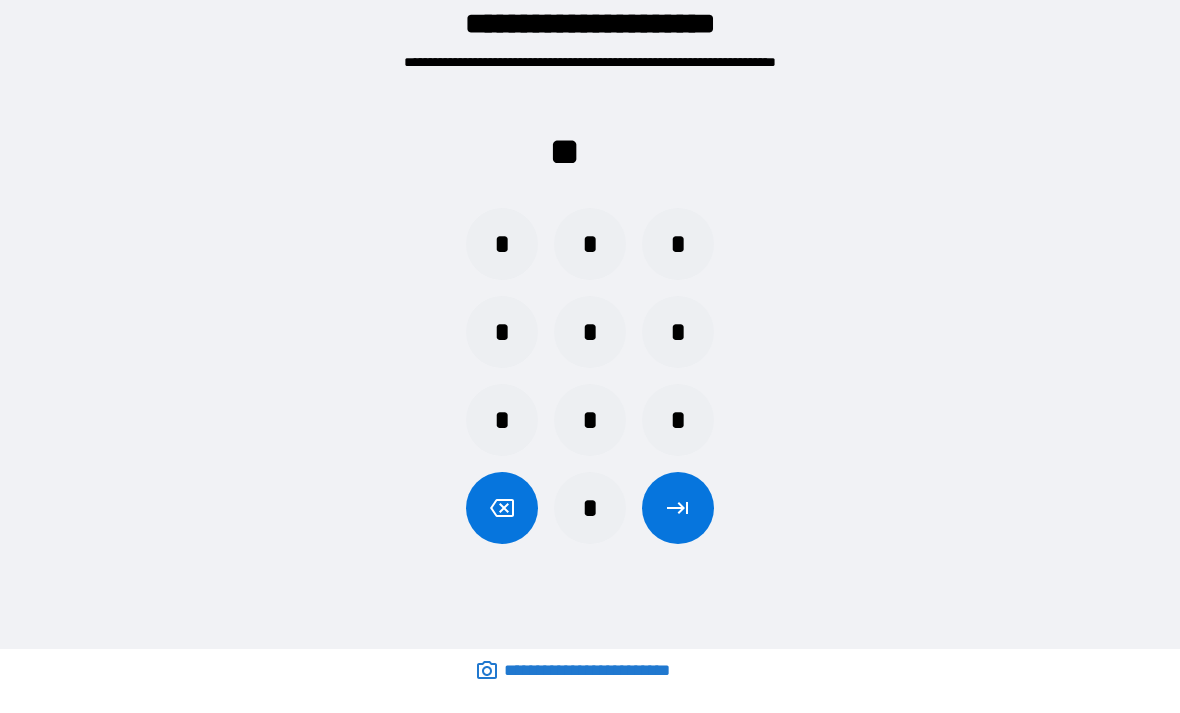 click on "*" at bounding box center [502, 244] 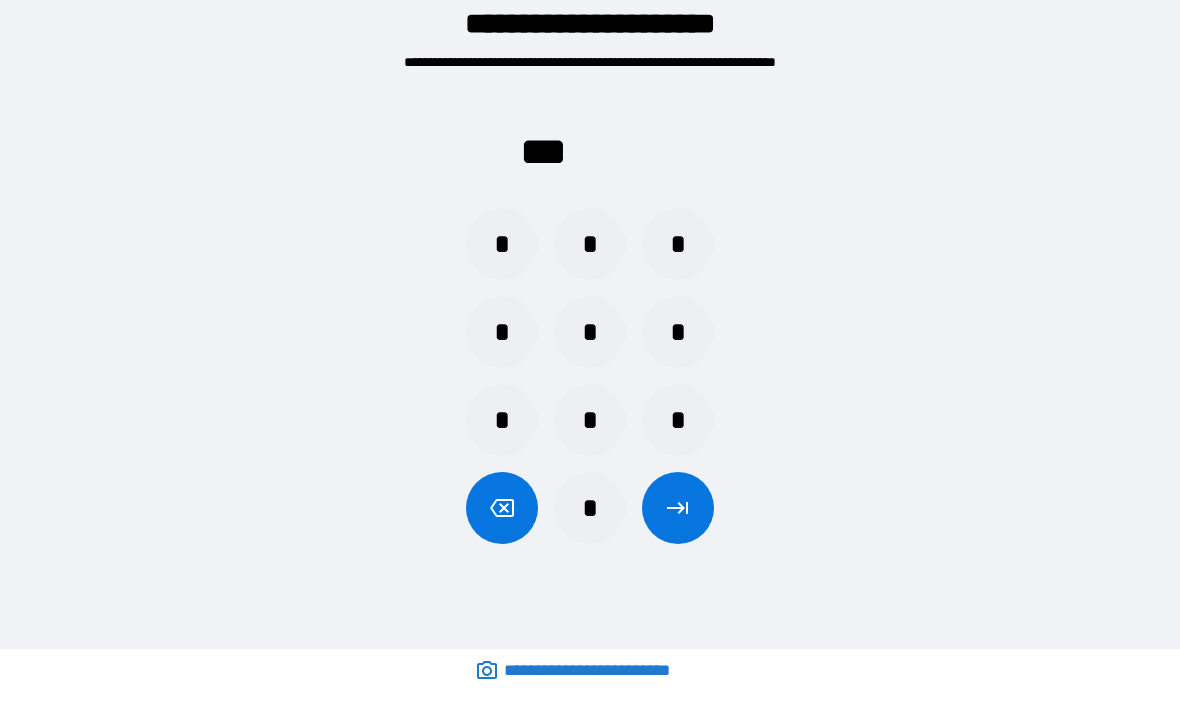 click on "*" at bounding box center [678, 420] 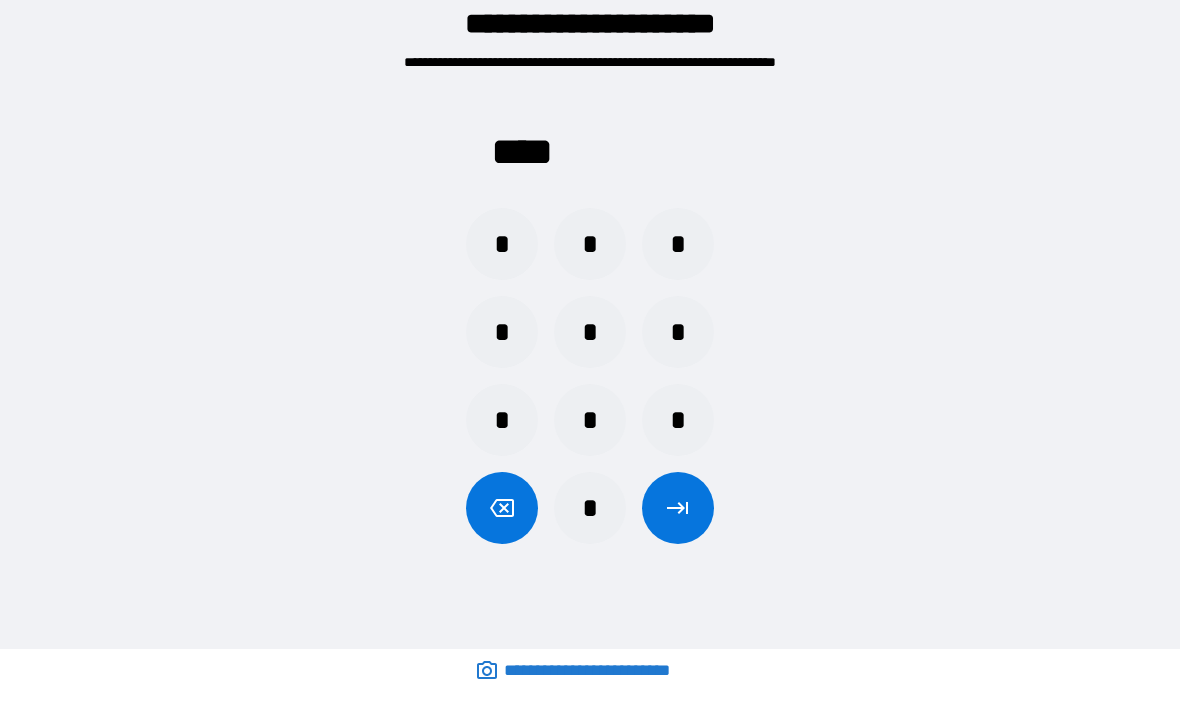 click at bounding box center [678, 508] 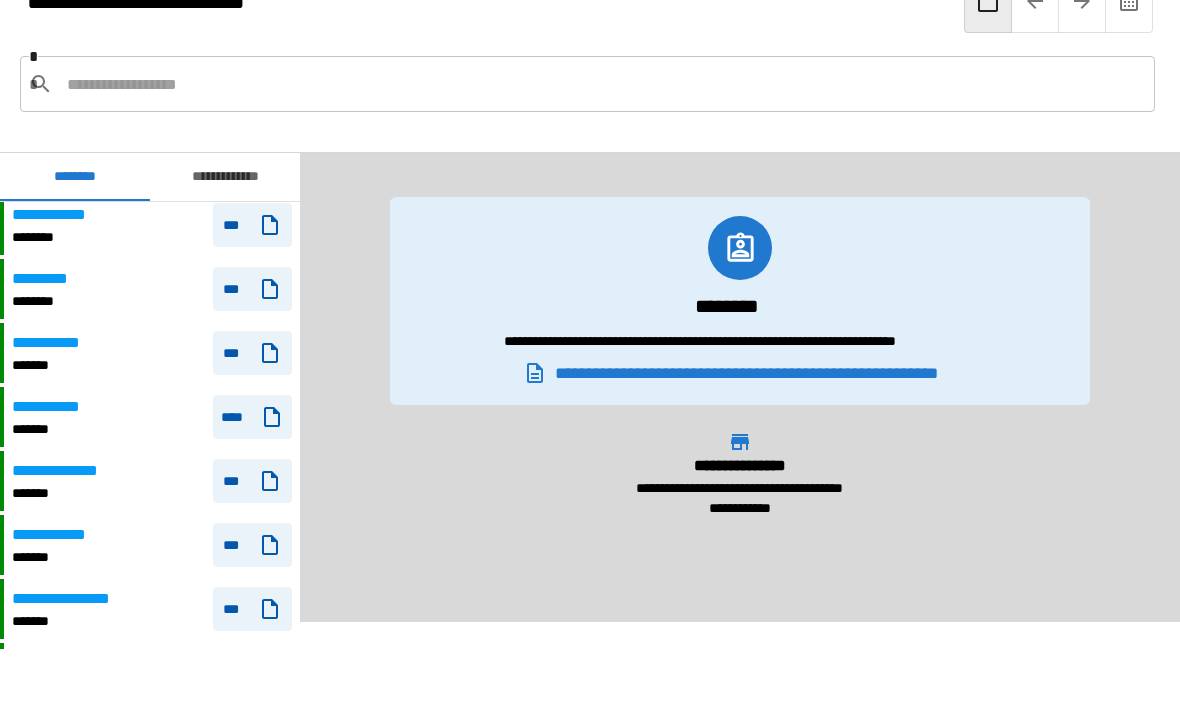 scroll, scrollTop: 1092, scrollLeft: 0, axis: vertical 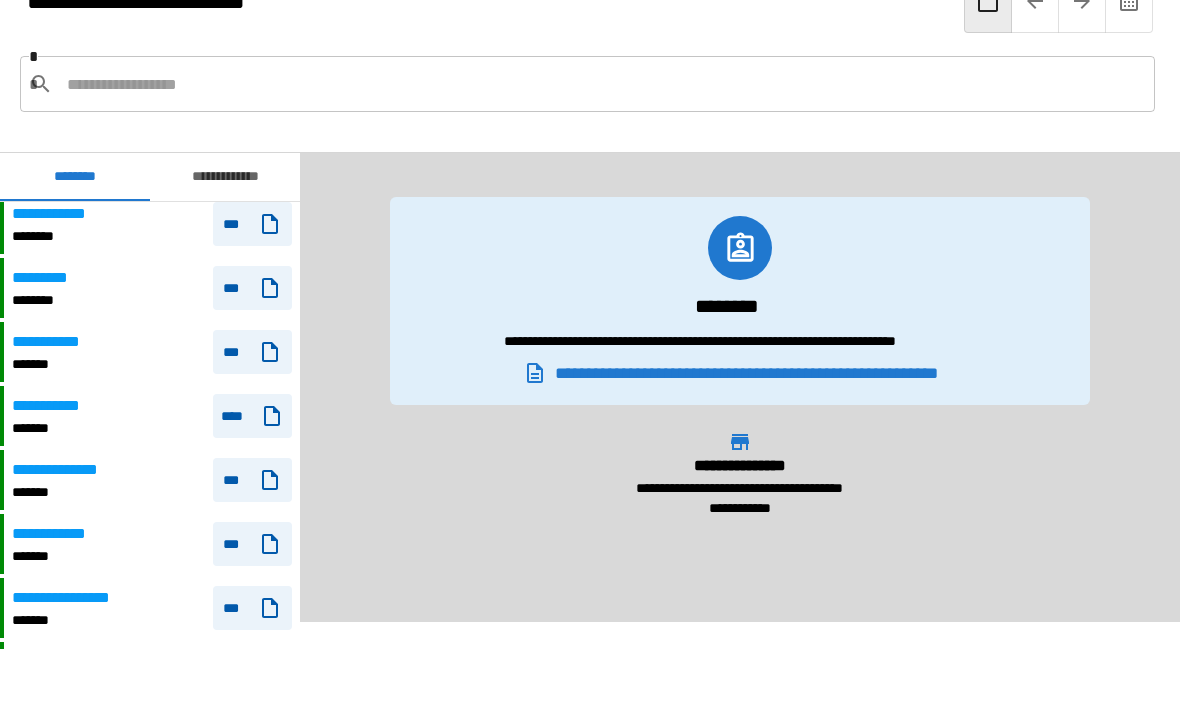 click on "****" at bounding box center (252, 416) 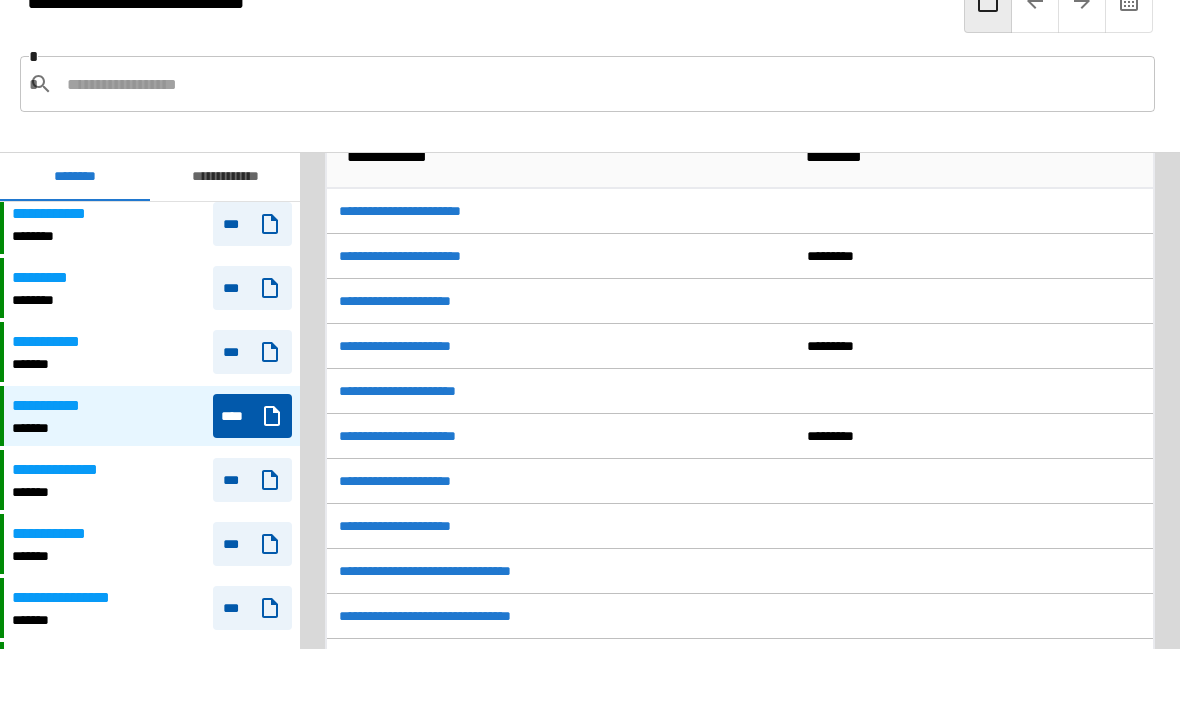 scroll, scrollTop: 178, scrollLeft: 0, axis: vertical 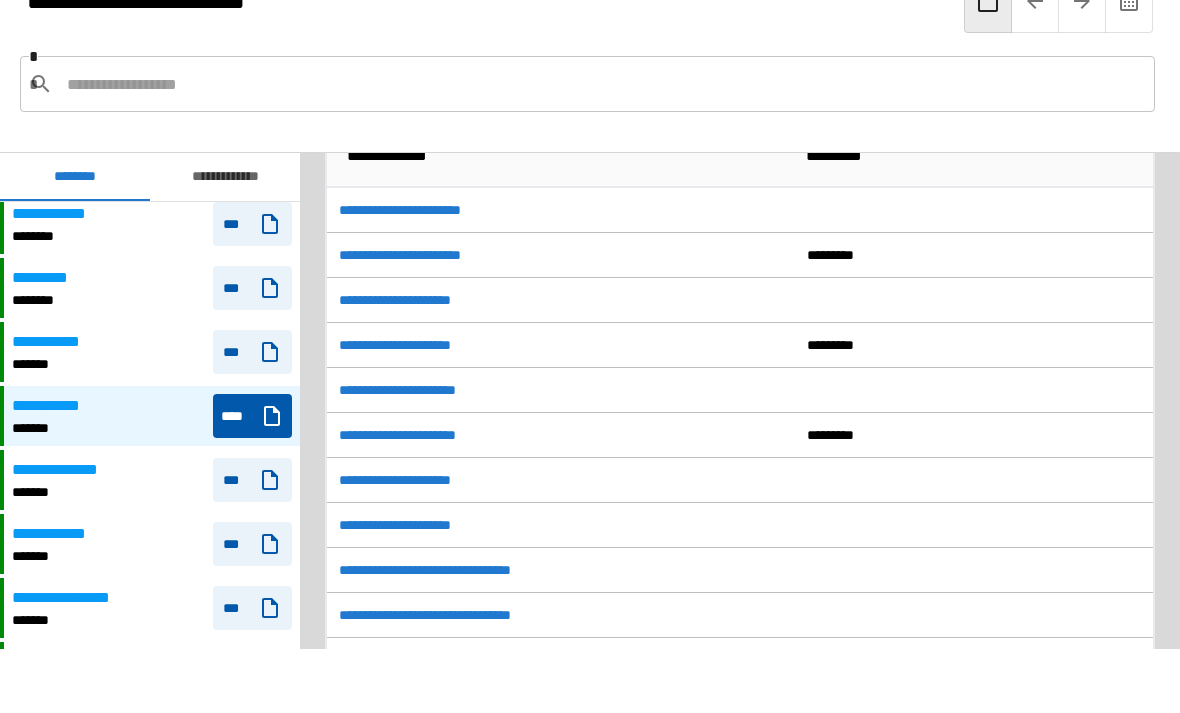 click at bounding box center (603, 84) 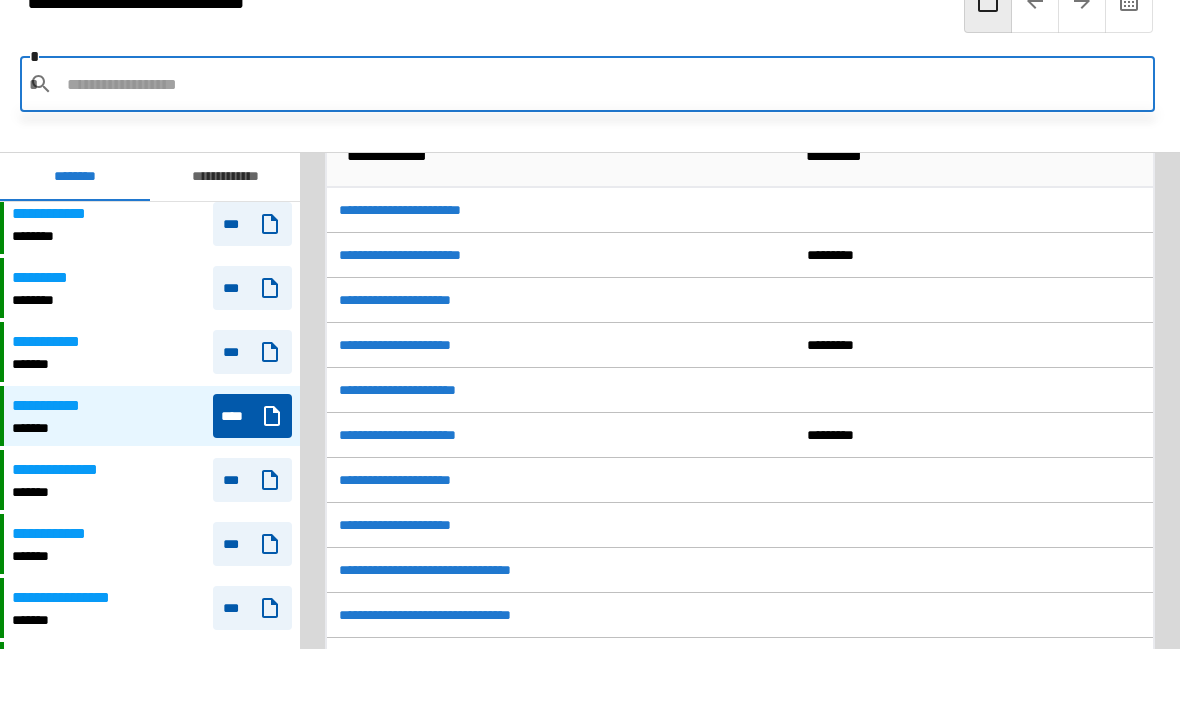 scroll, scrollTop: 0, scrollLeft: 0, axis: both 